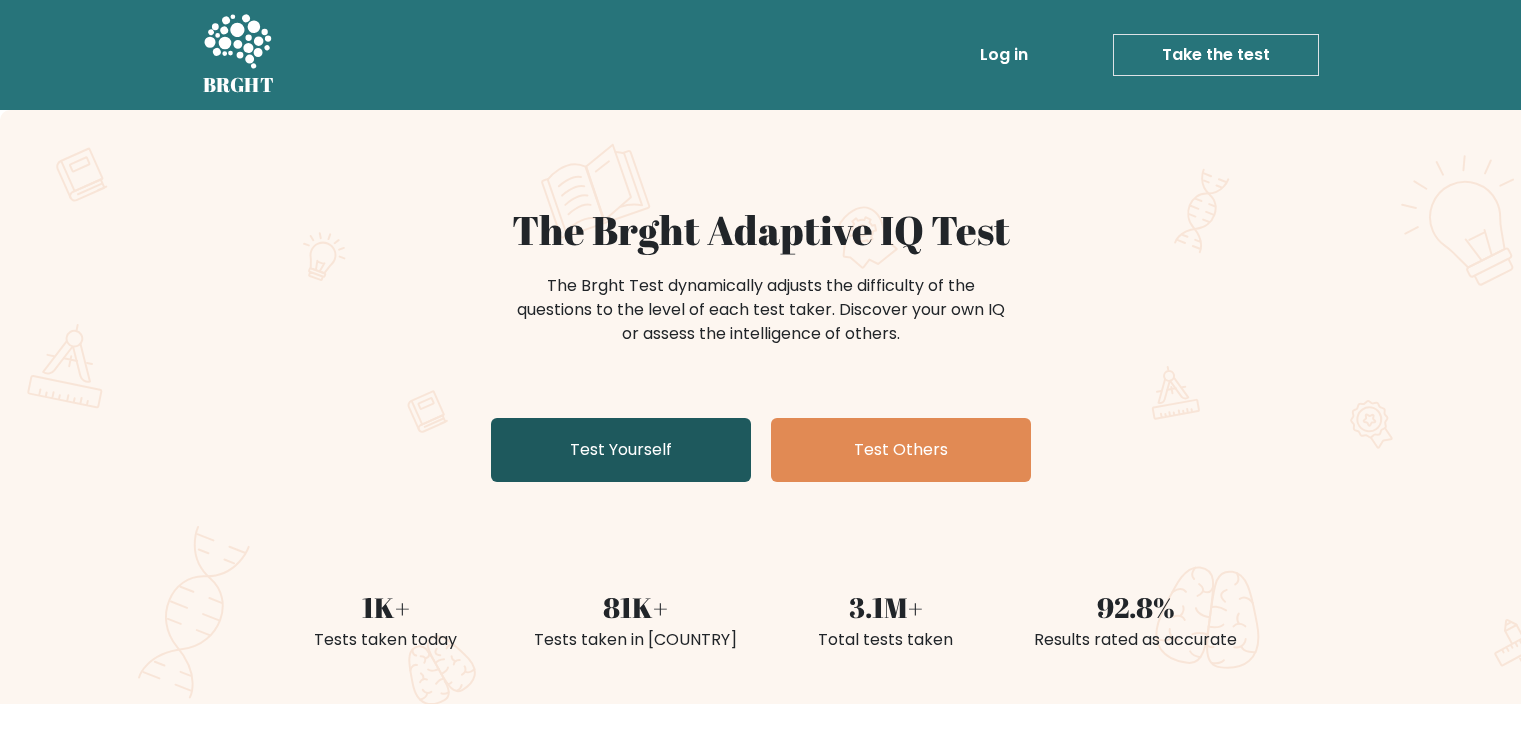 scroll, scrollTop: 0, scrollLeft: 0, axis: both 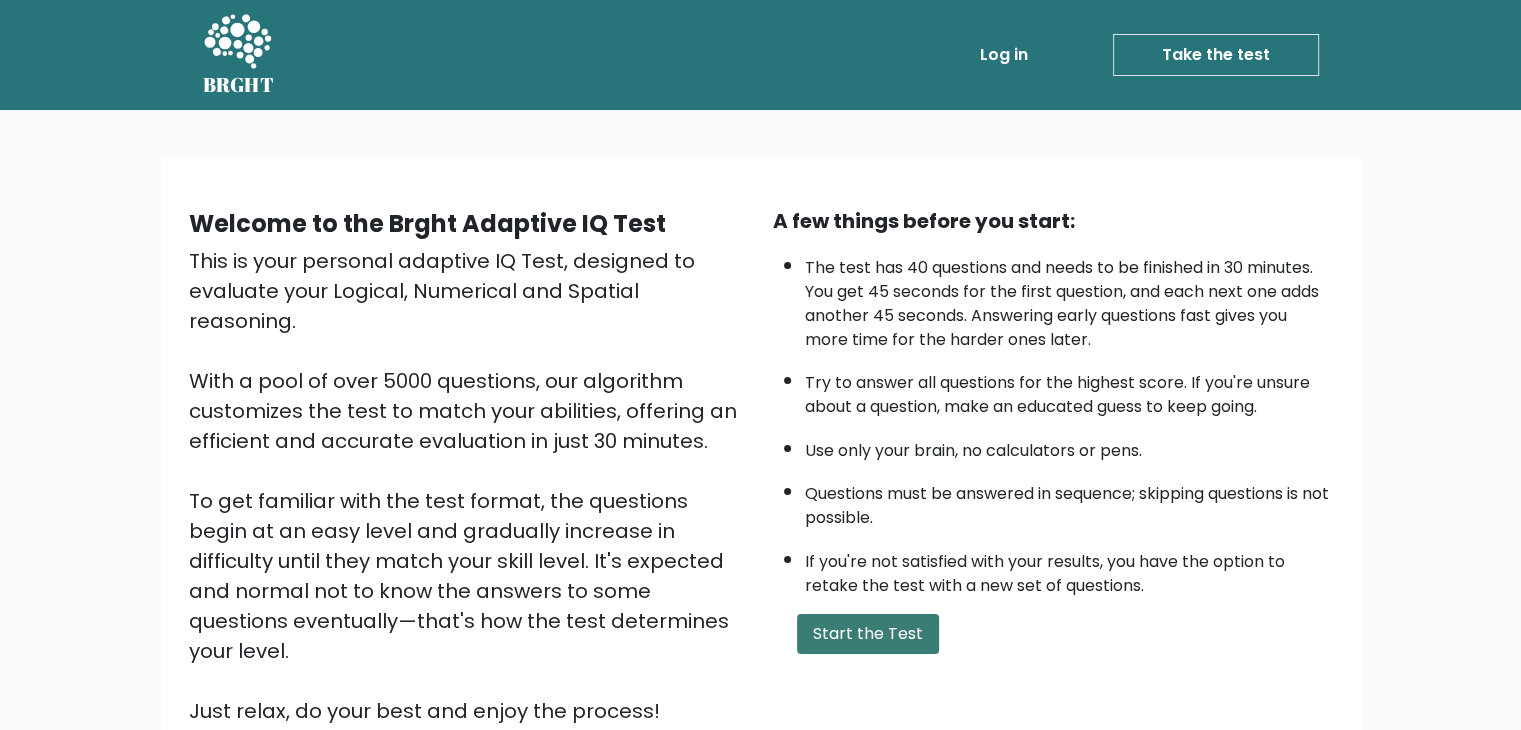 click on "Start the Test" at bounding box center (868, 634) 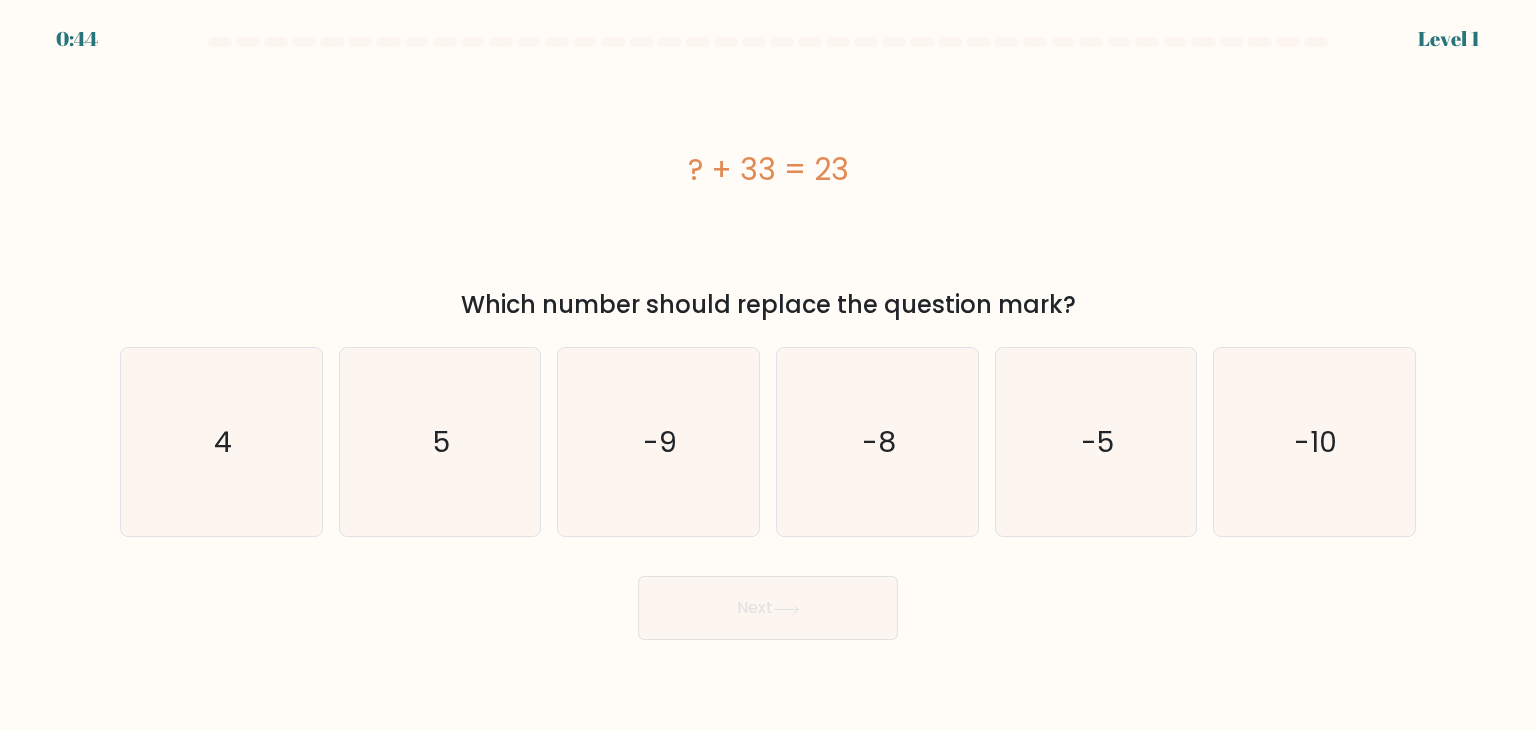 scroll, scrollTop: 0, scrollLeft: 0, axis: both 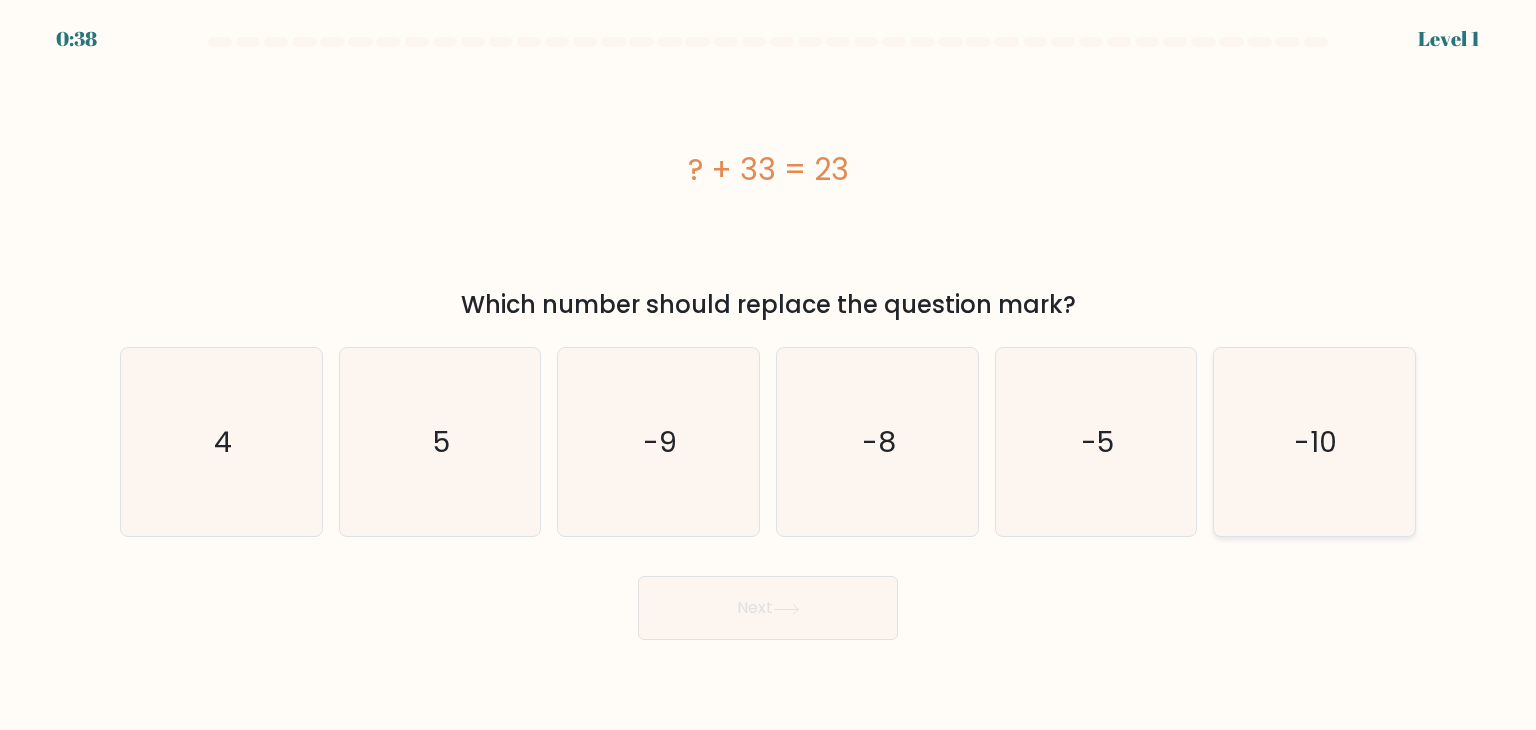 click on "-10" at bounding box center [1314, 442] 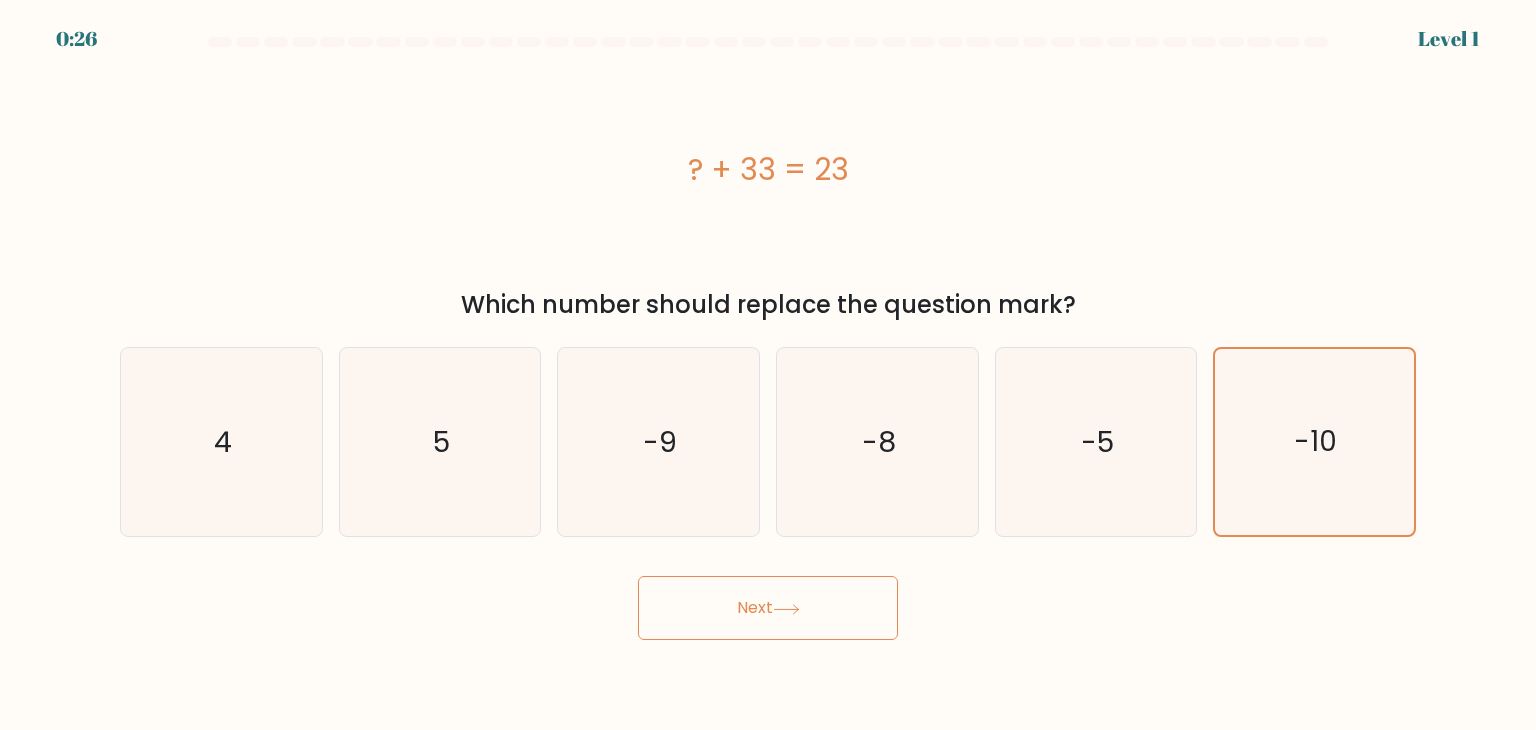 click on "Next" at bounding box center [768, 608] 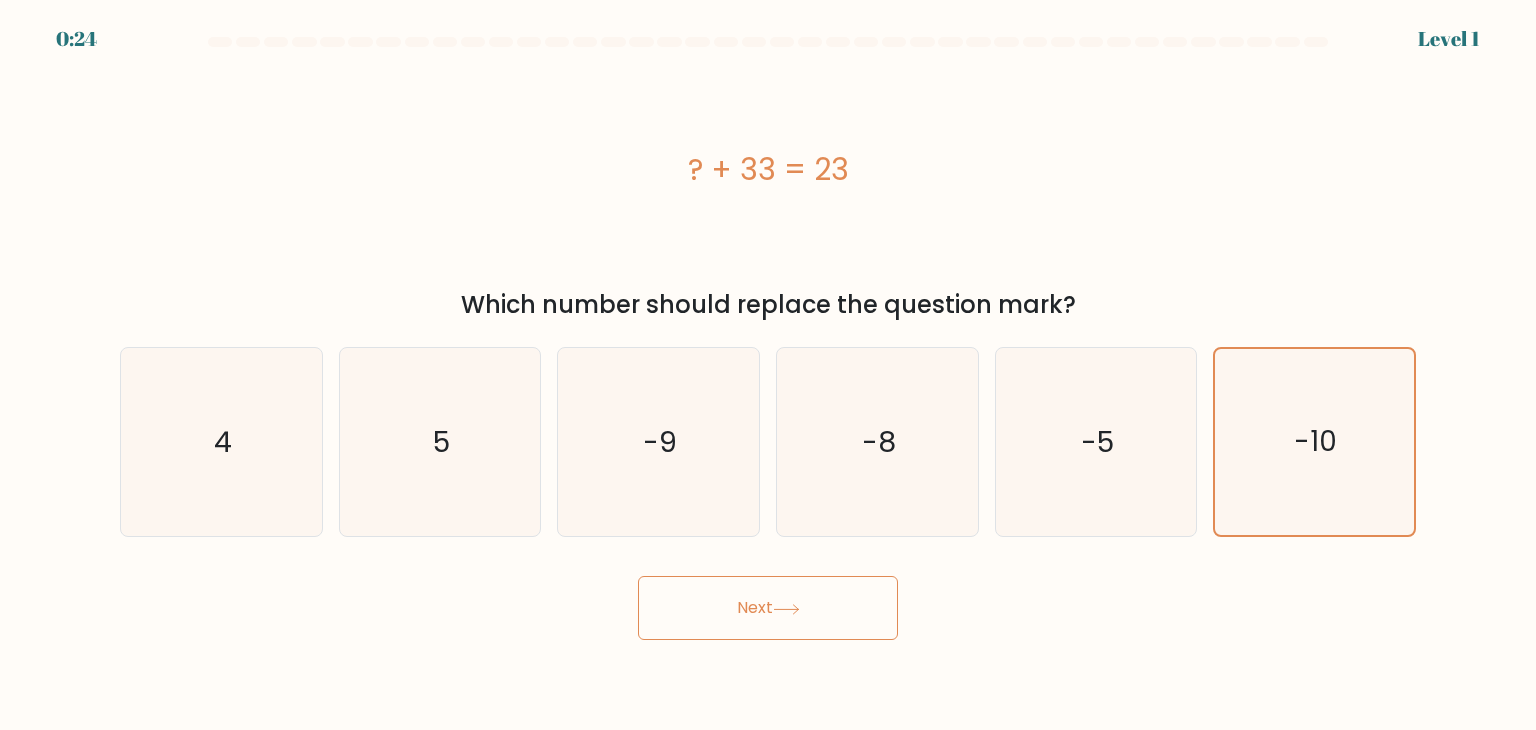 click on "Next" at bounding box center (768, 608) 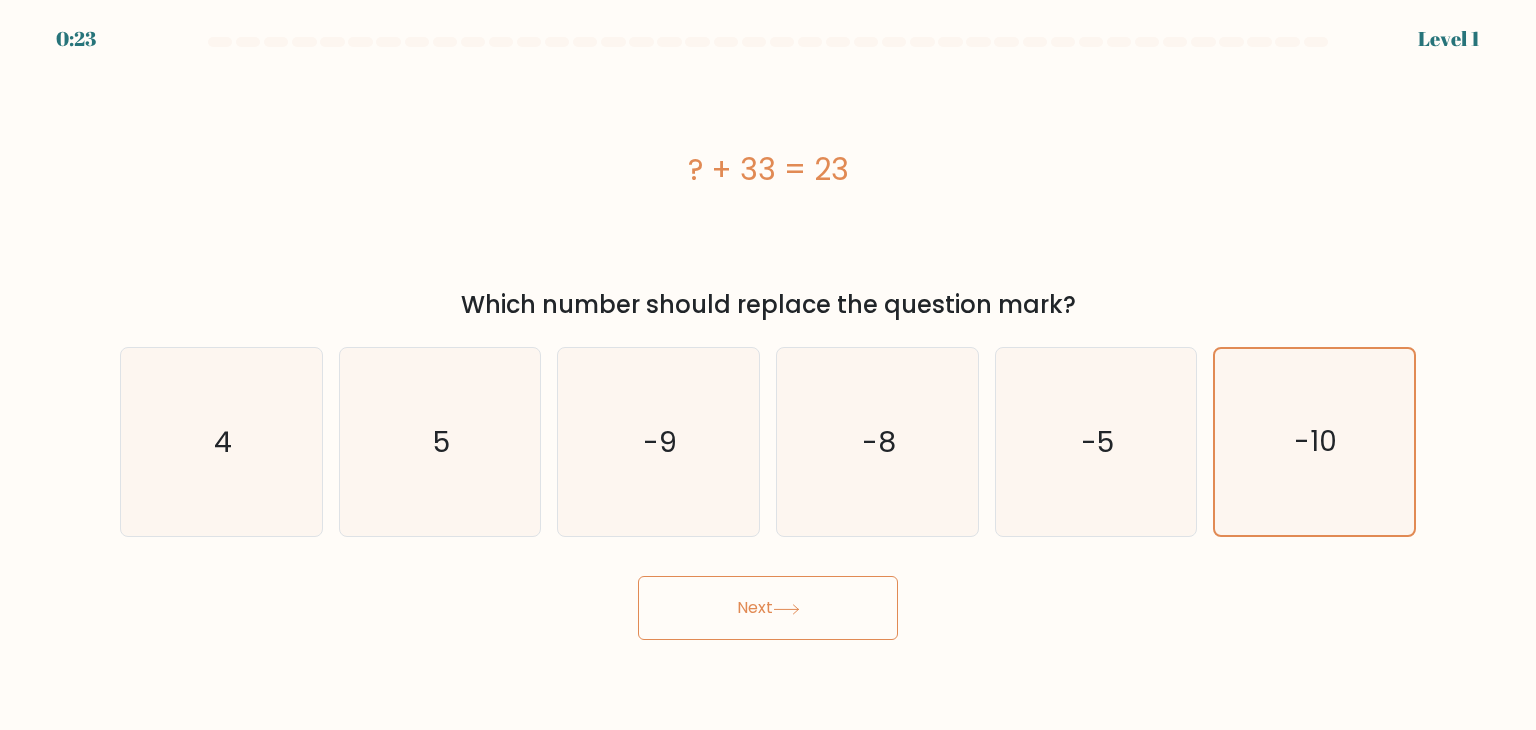 click on "Next" at bounding box center [768, 608] 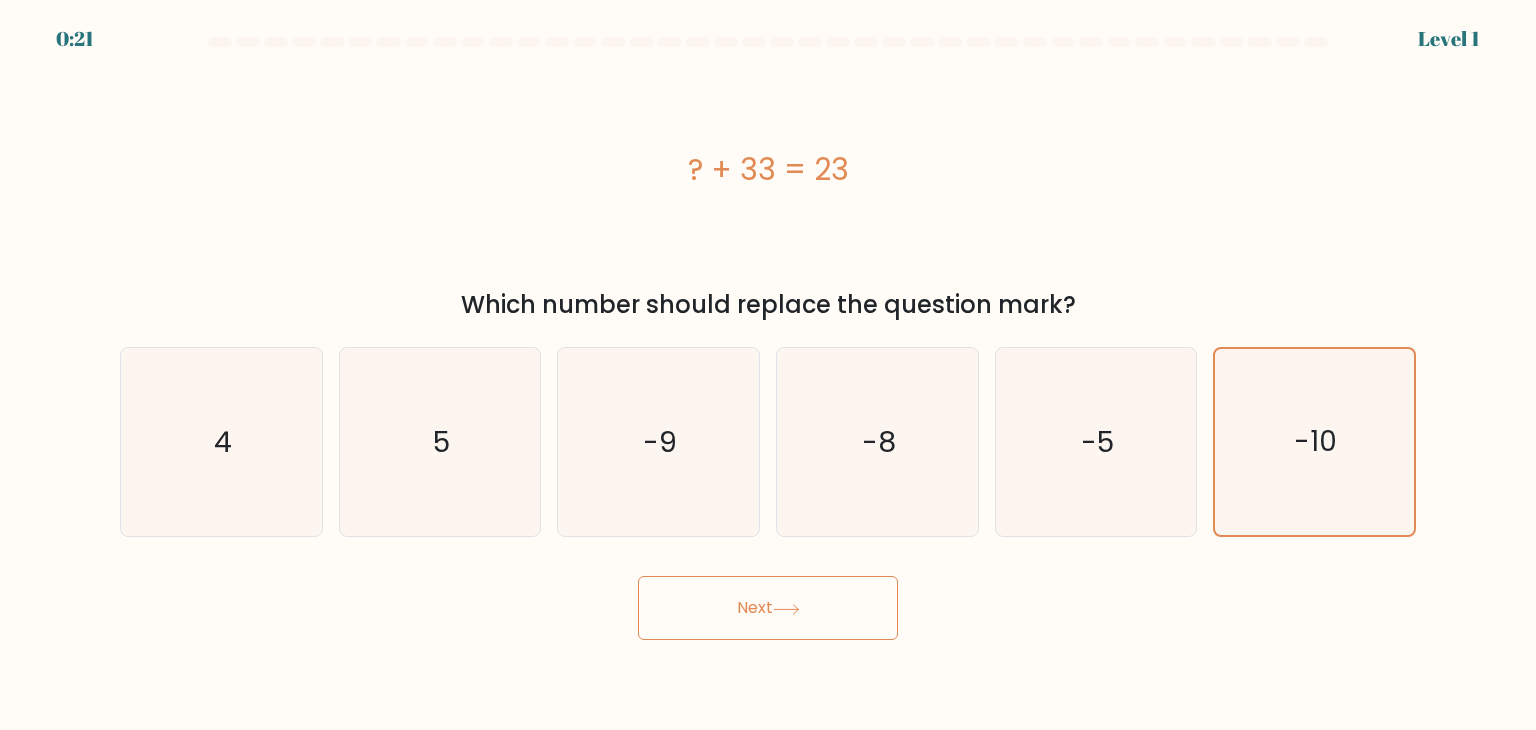 click on "Next" at bounding box center (768, 608) 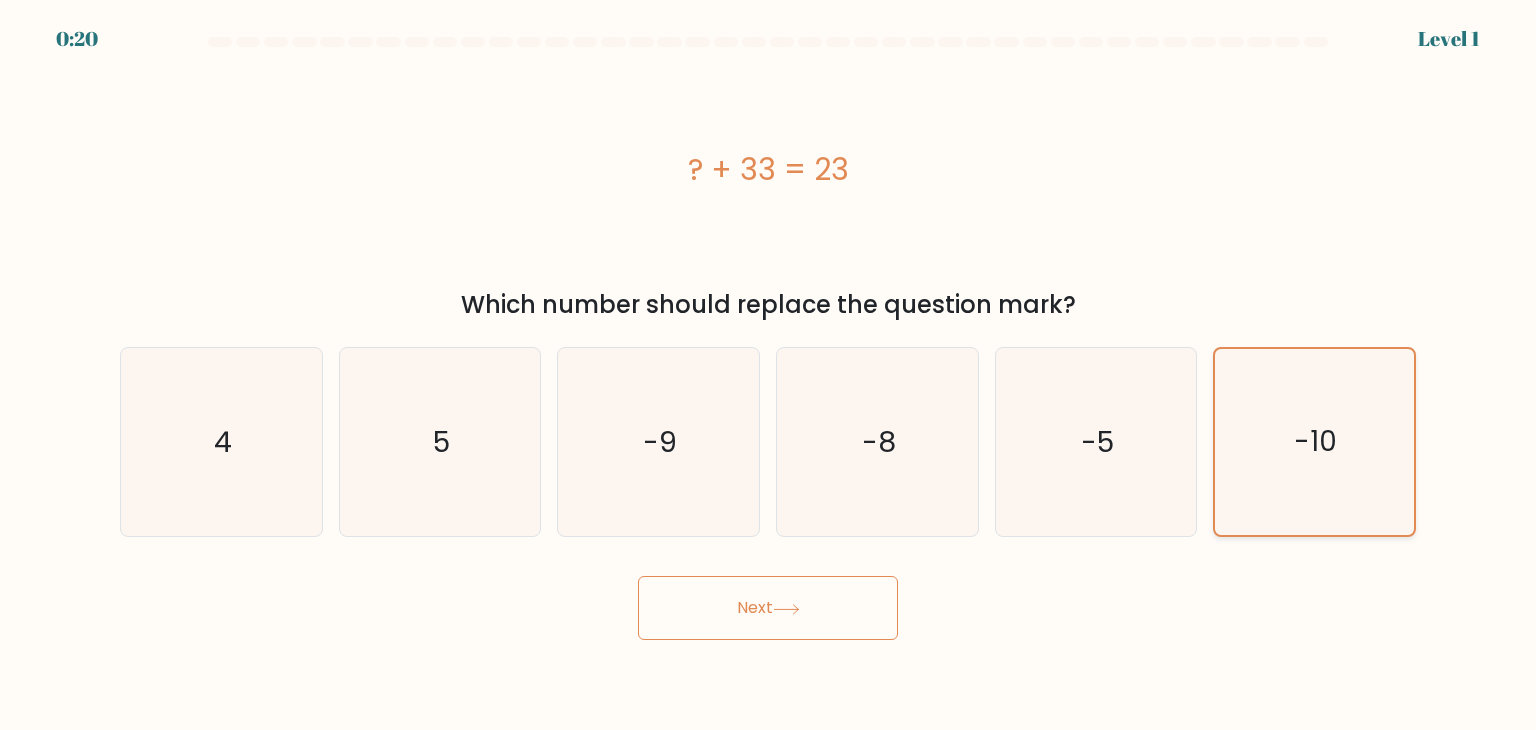 click on "-10" at bounding box center [1314, 442] 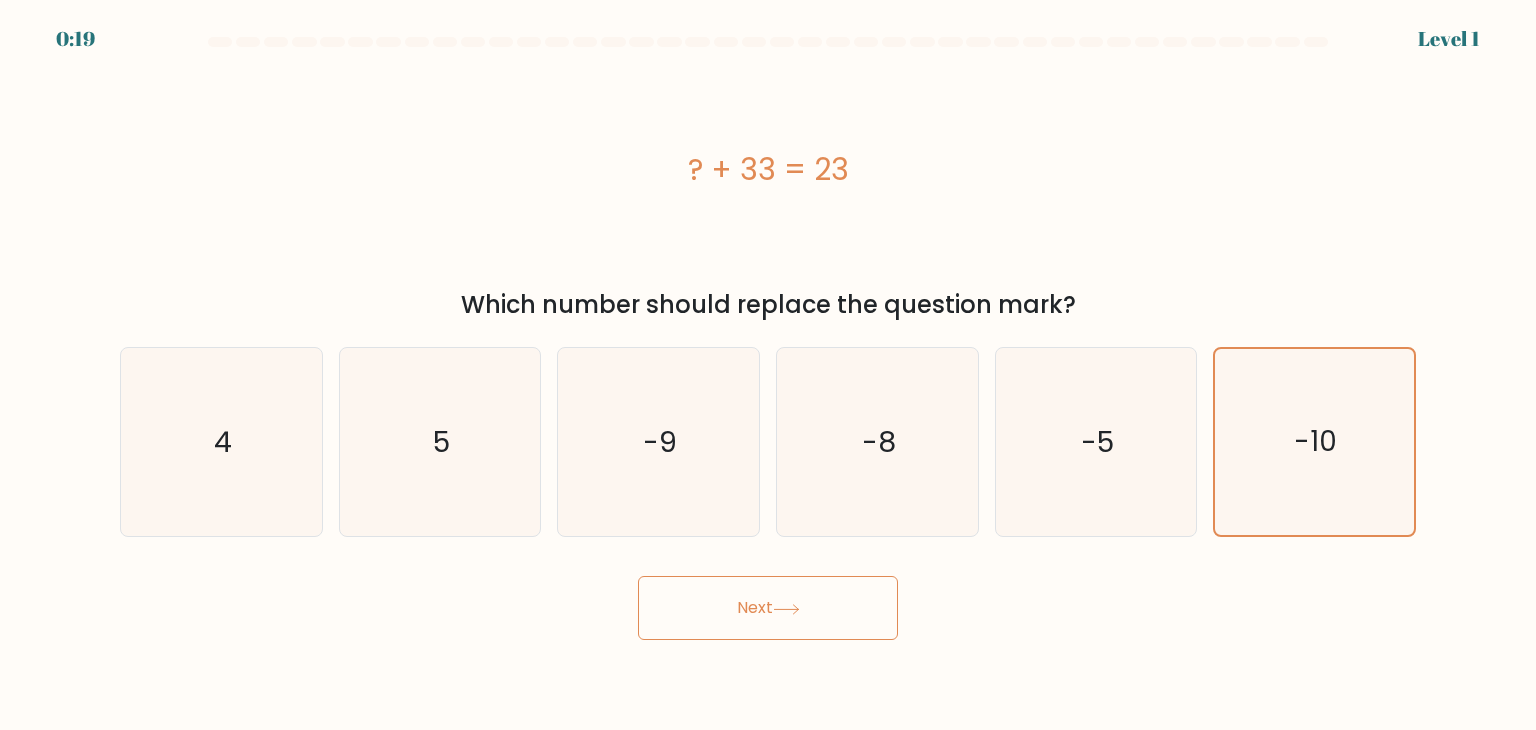click on "Next" at bounding box center [768, 608] 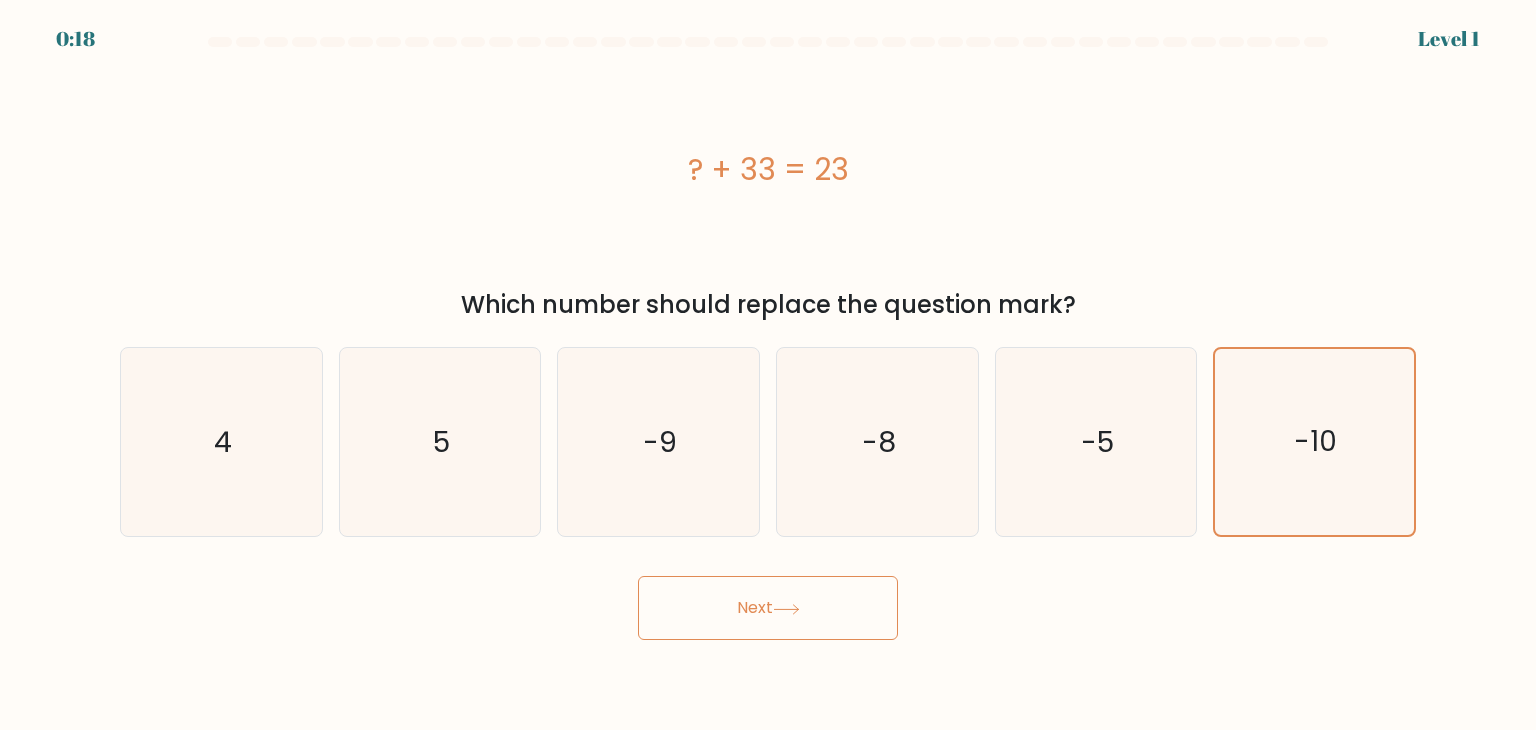 click on "Next" at bounding box center [768, 608] 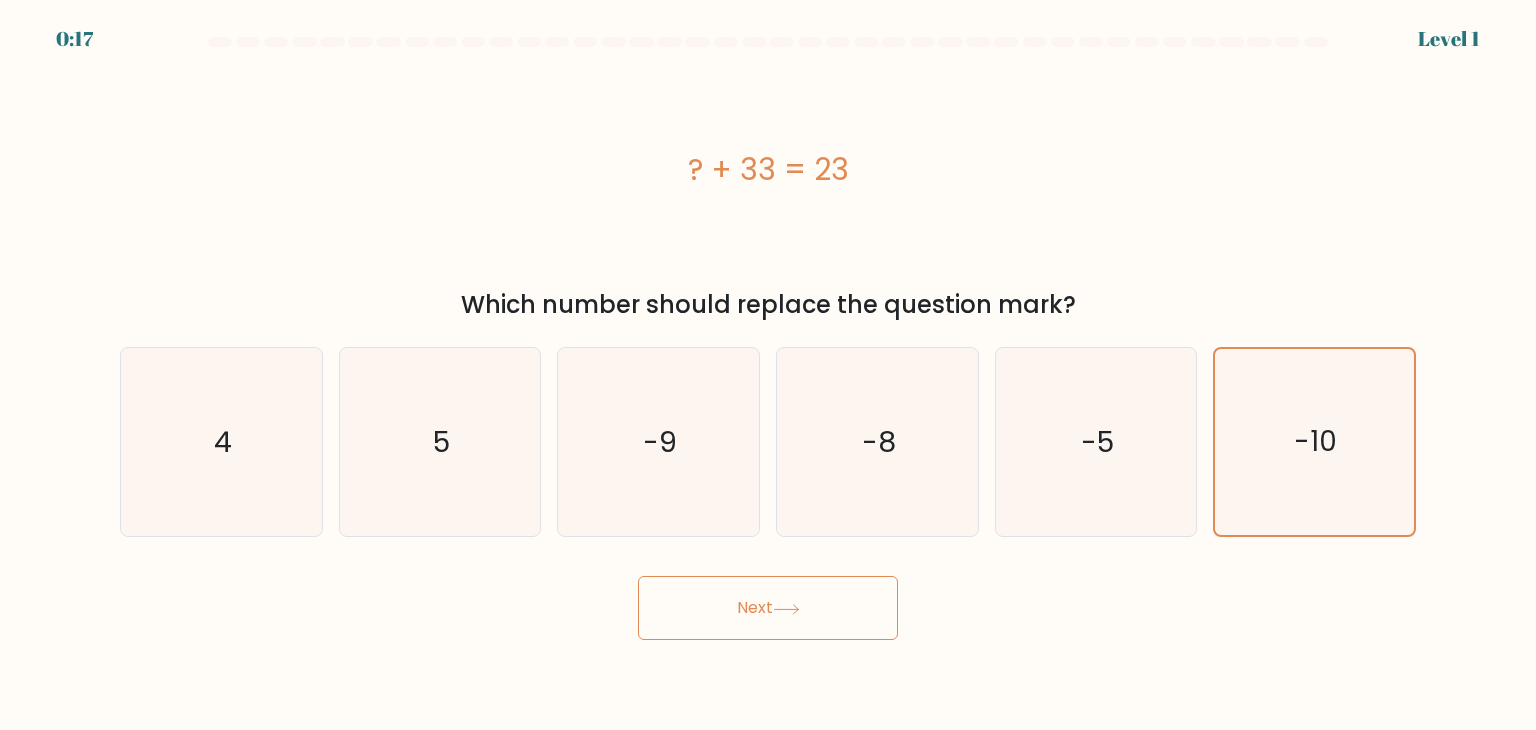 click on "Next" at bounding box center [768, 608] 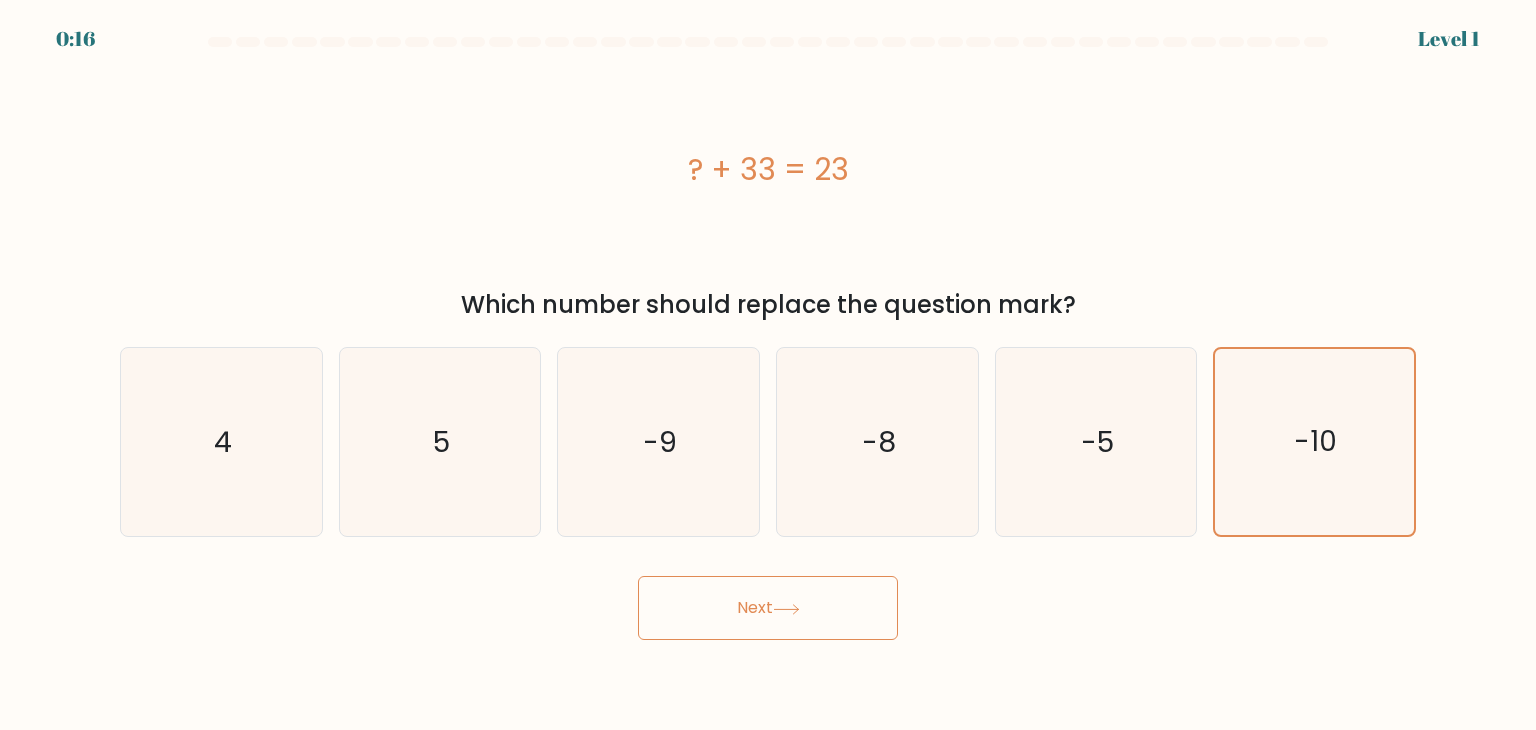 drag, startPoint x: 697, startPoint y: 150, endPoint x: 707, endPoint y: 173, distance: 25.079872 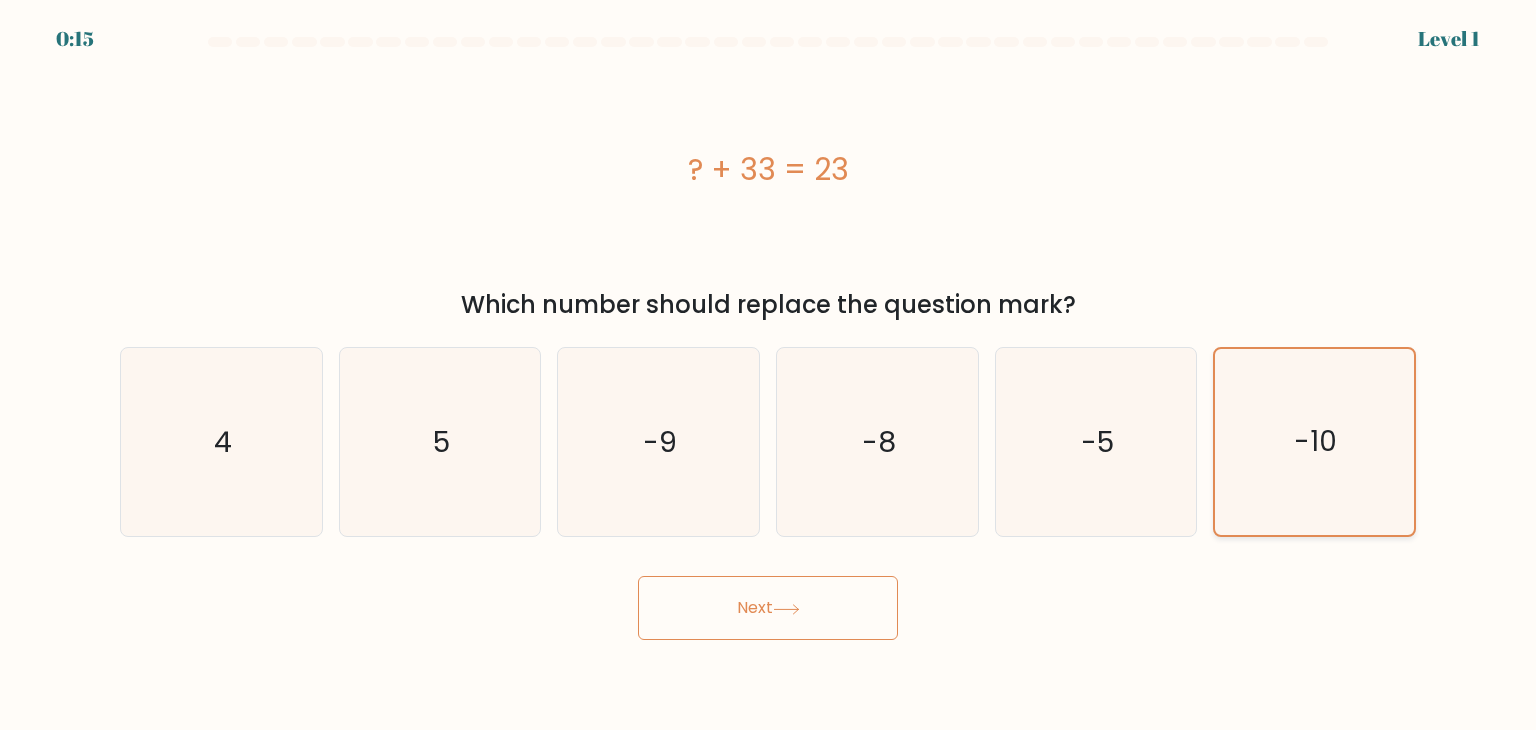 click on "-10" at bounding box center [1314, 442] 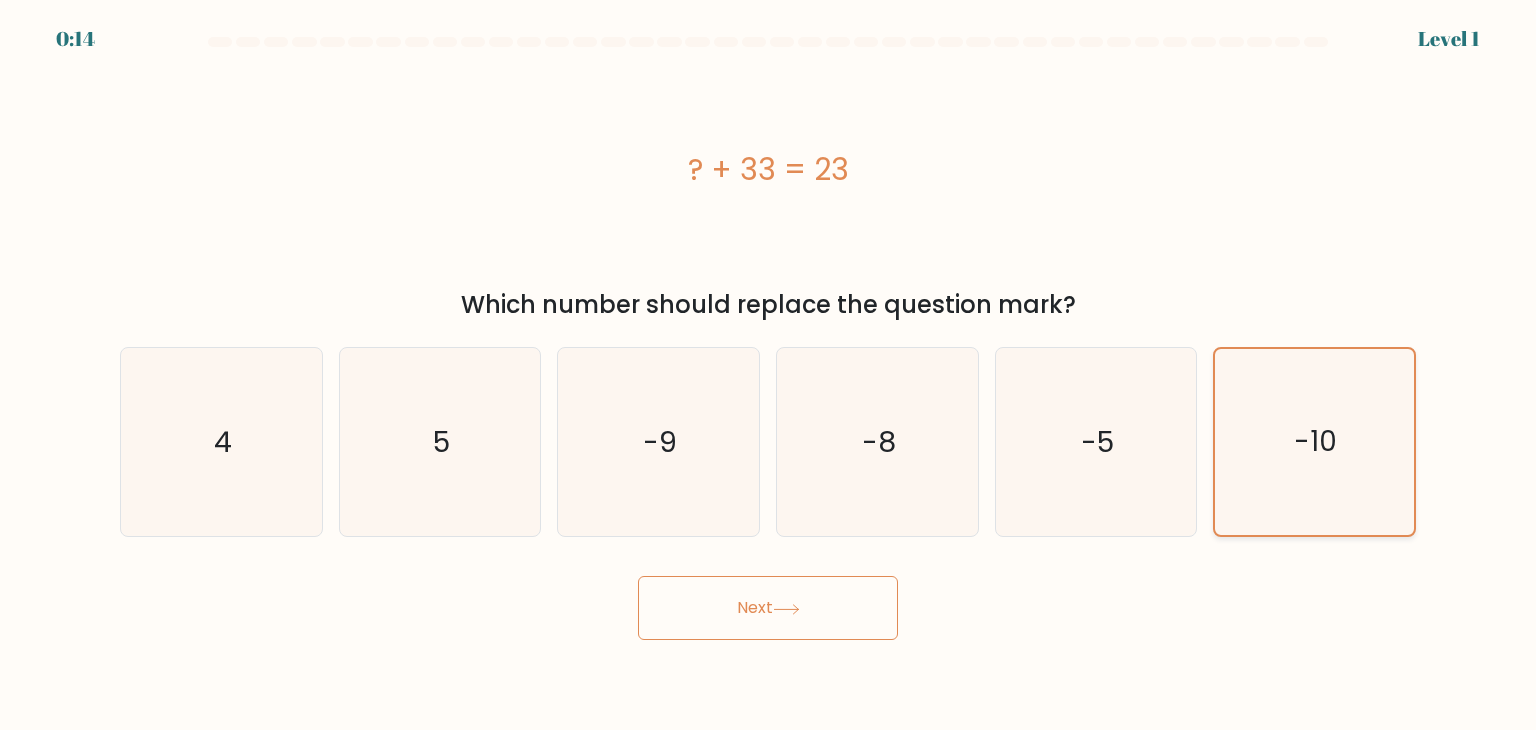 click on "-10" at bounding box center [1314, 442] 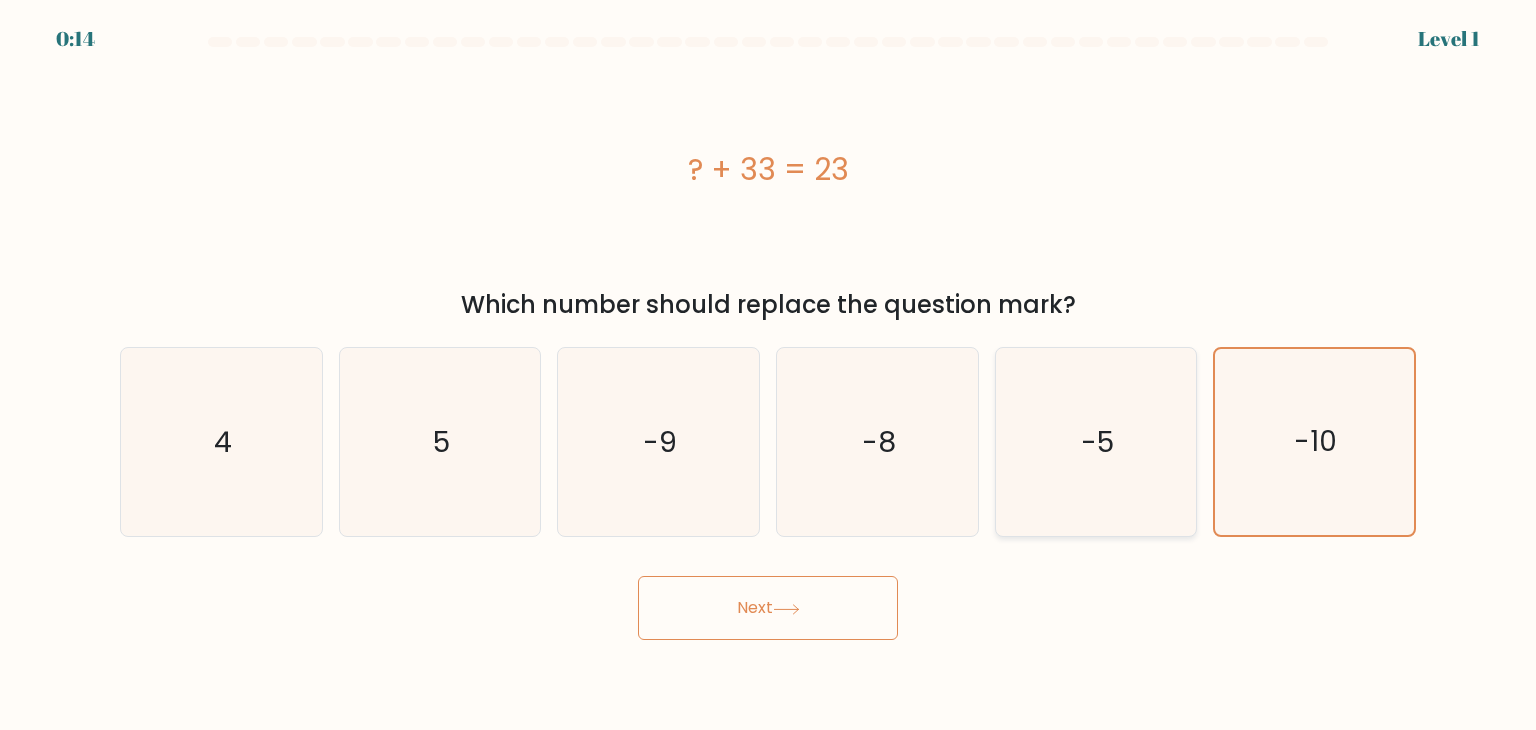 click on "-5" at bounding box center [1096, 442] 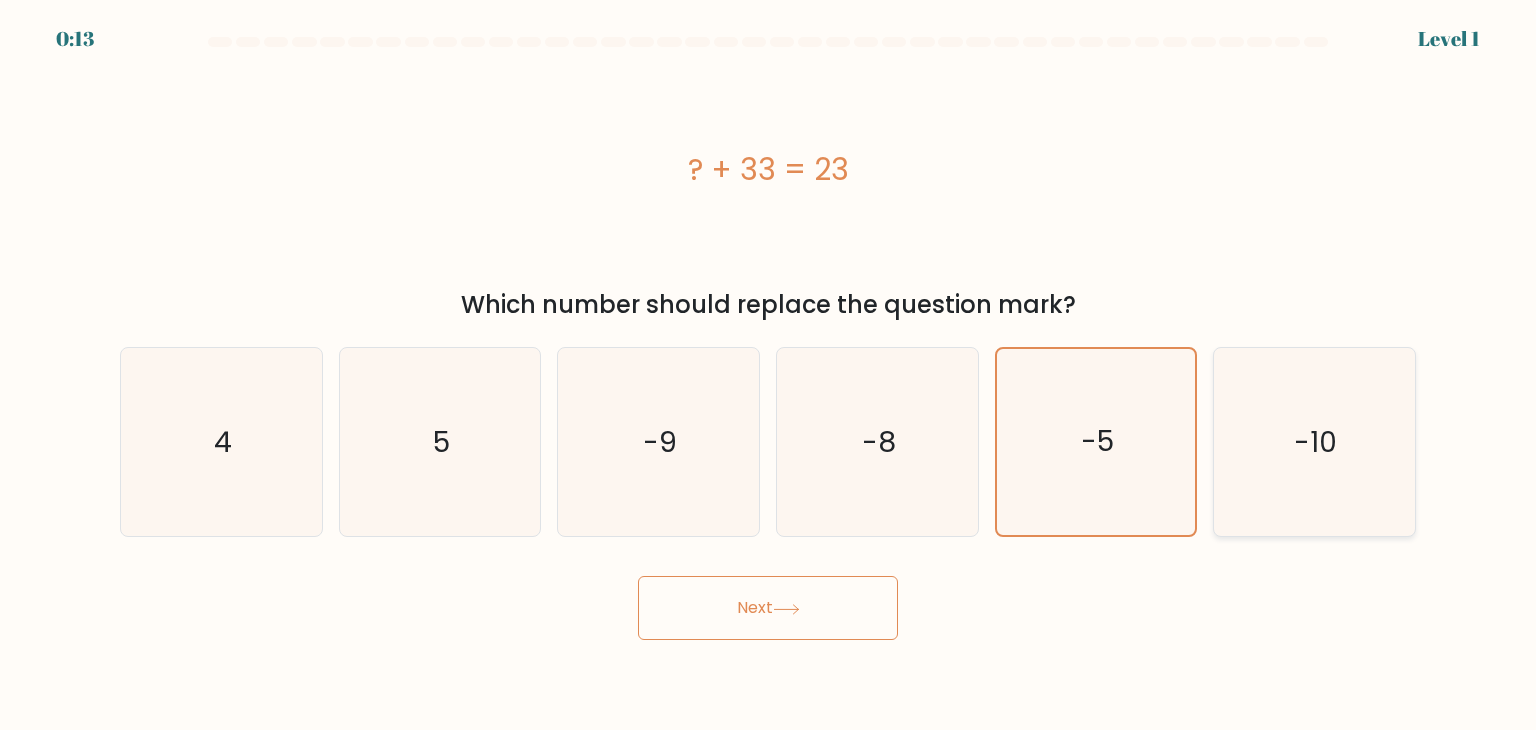 click on "-10" at bounding box center [1316, 442] 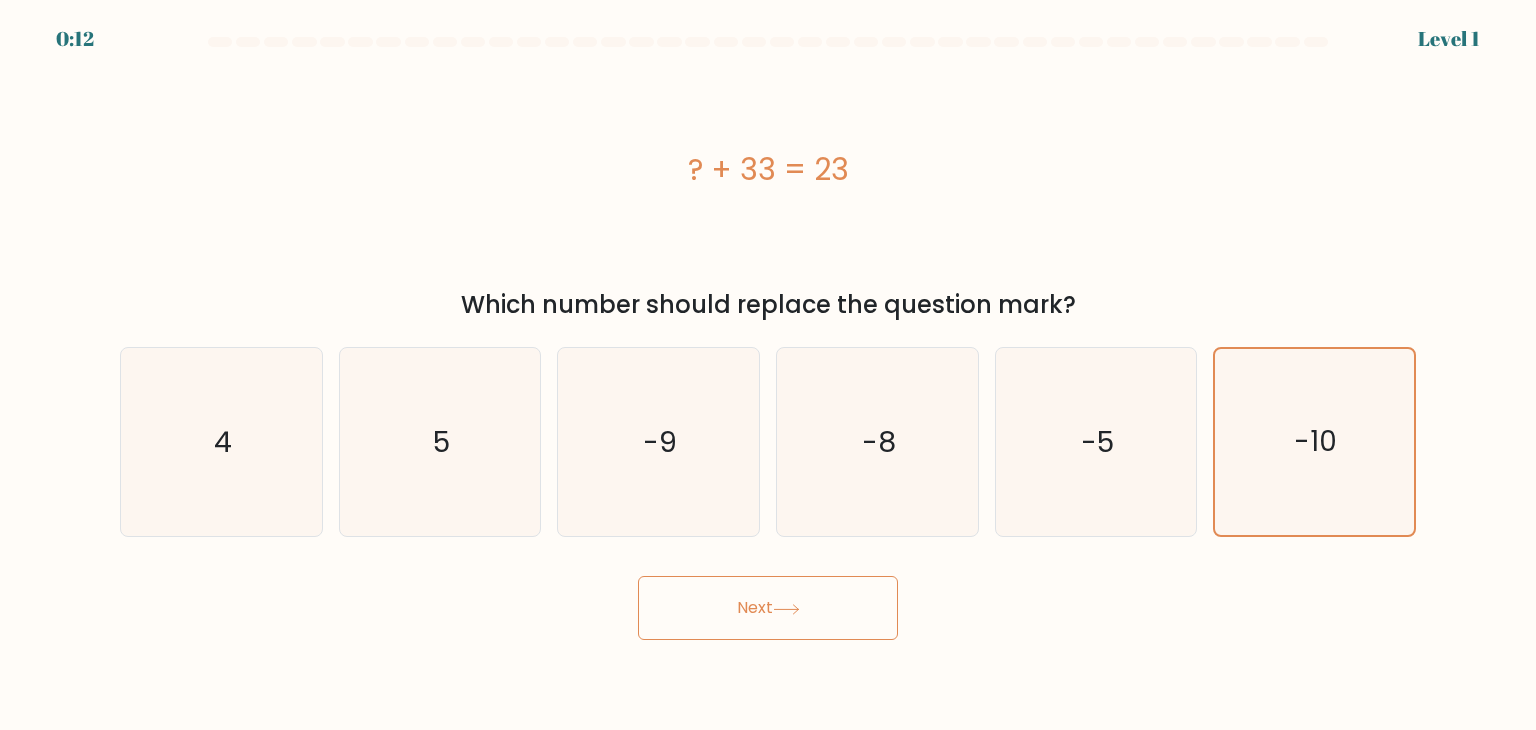 click on "Next" at bounding box center (768, 608) 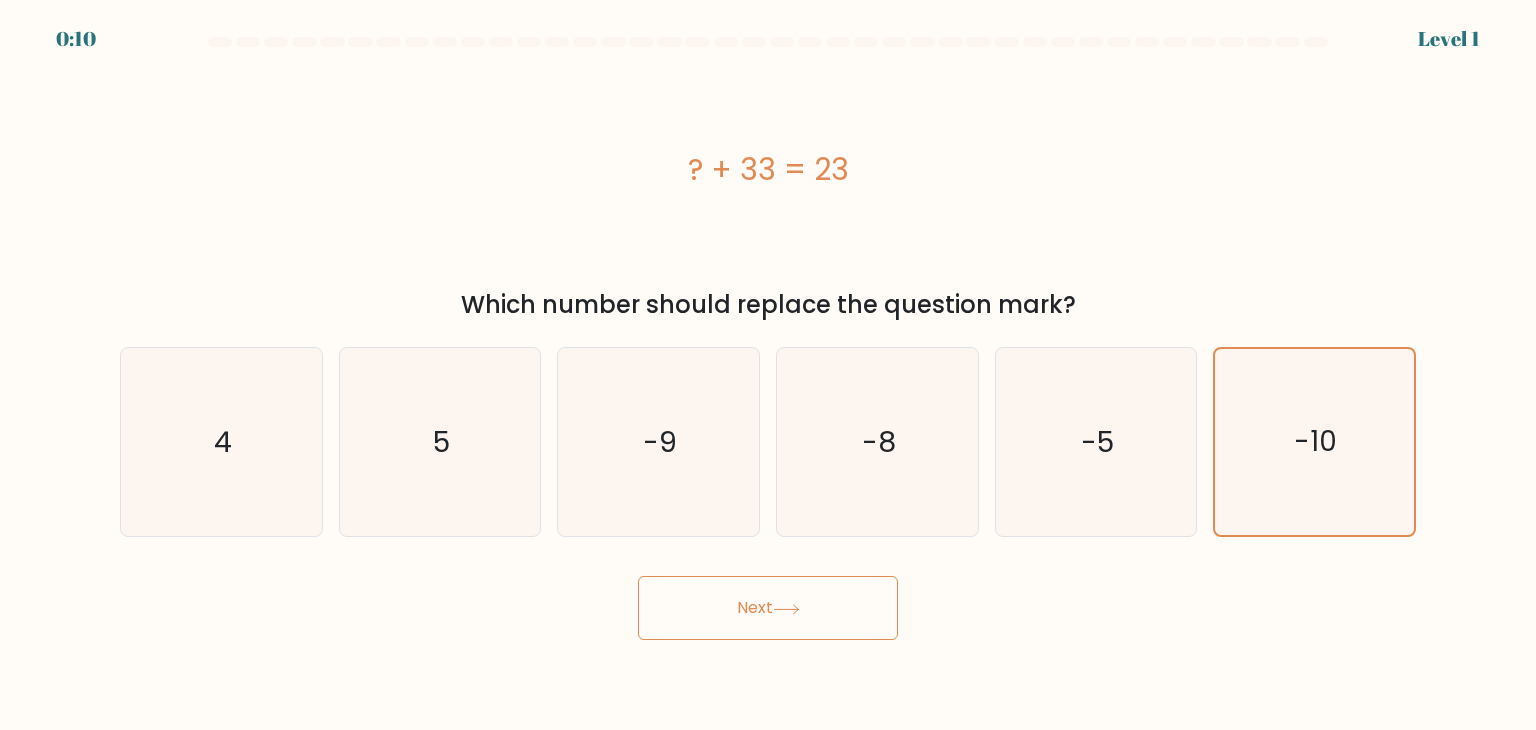 click on "Next" at bounding box center [768, 608] 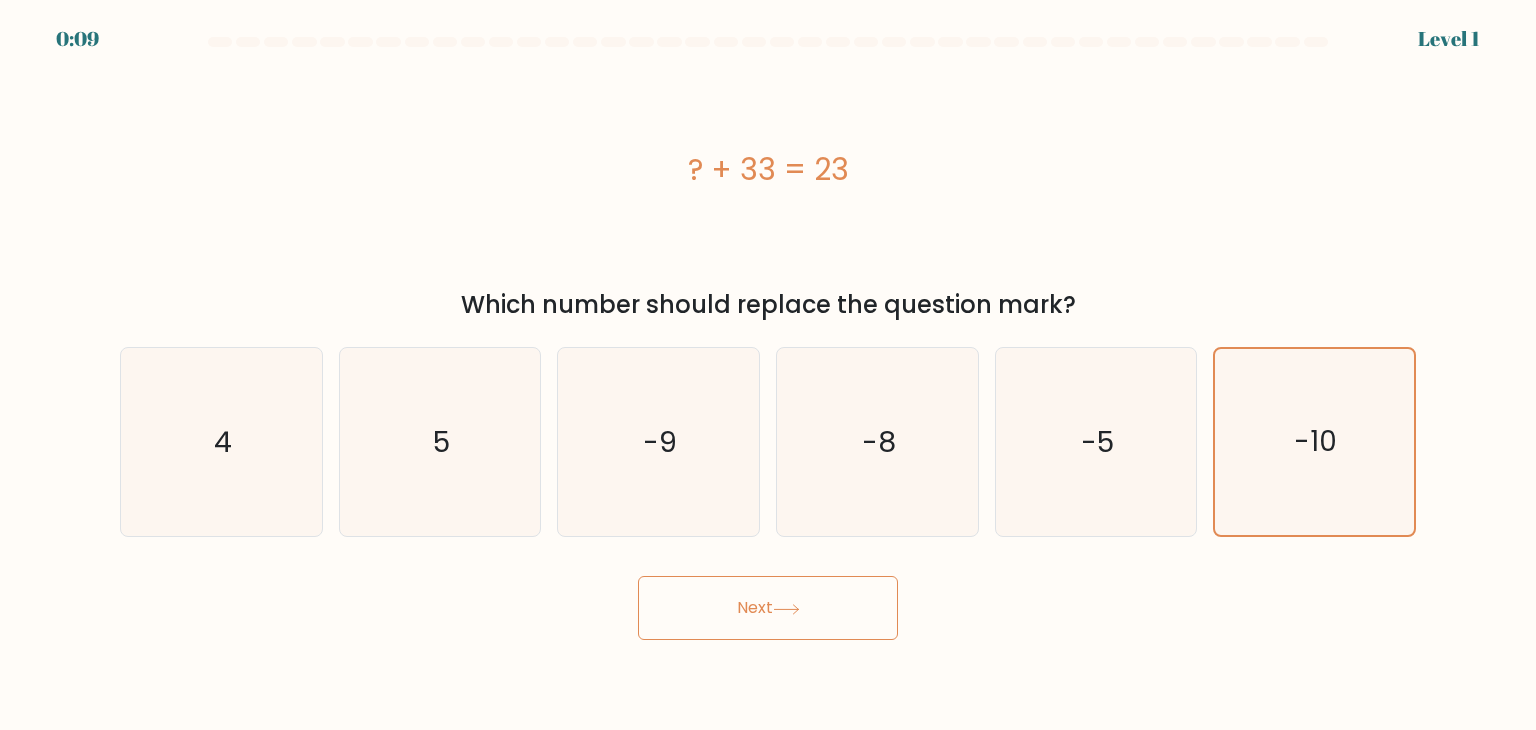 click on "Next" at bounding box center [768, 608] 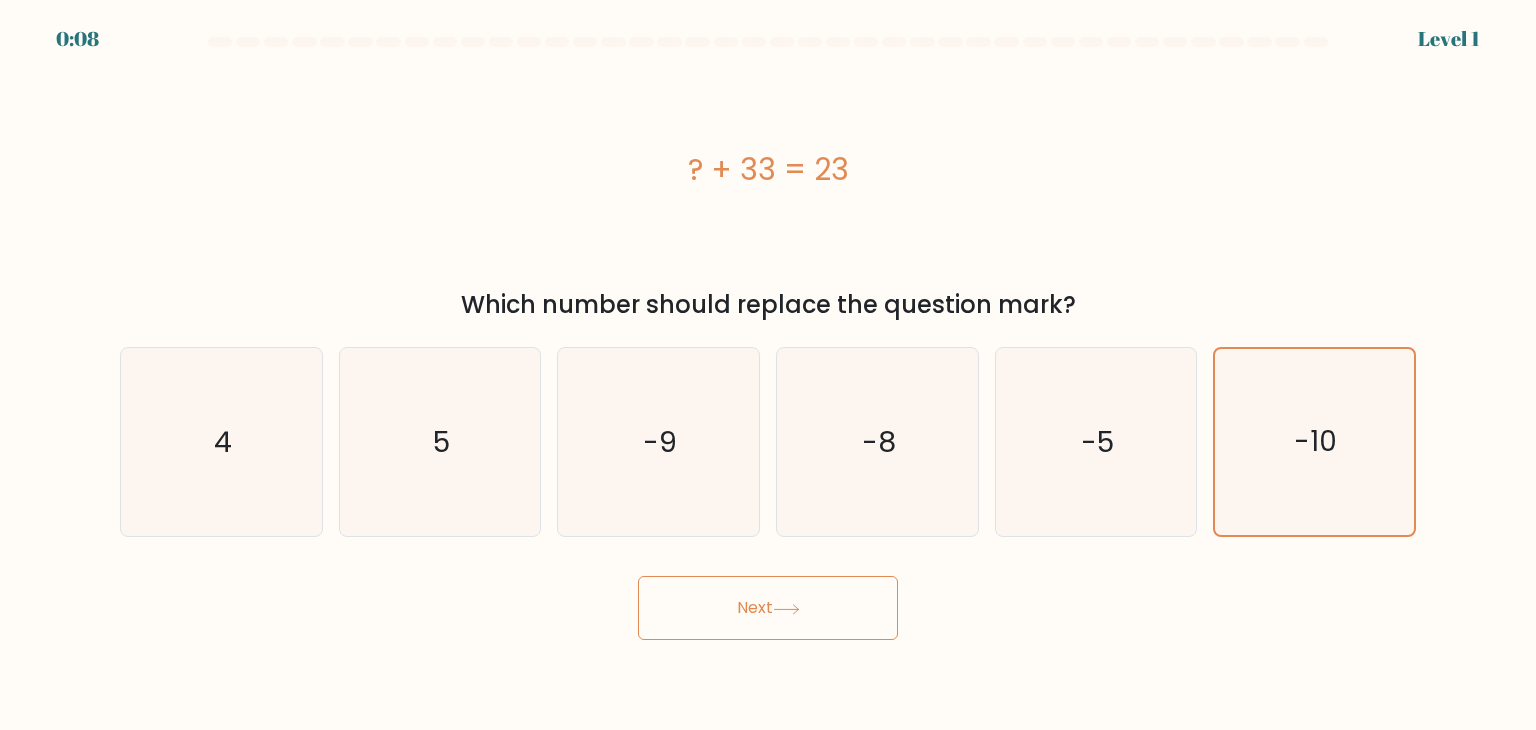 click on "Next" at bounding box center [768, 608] 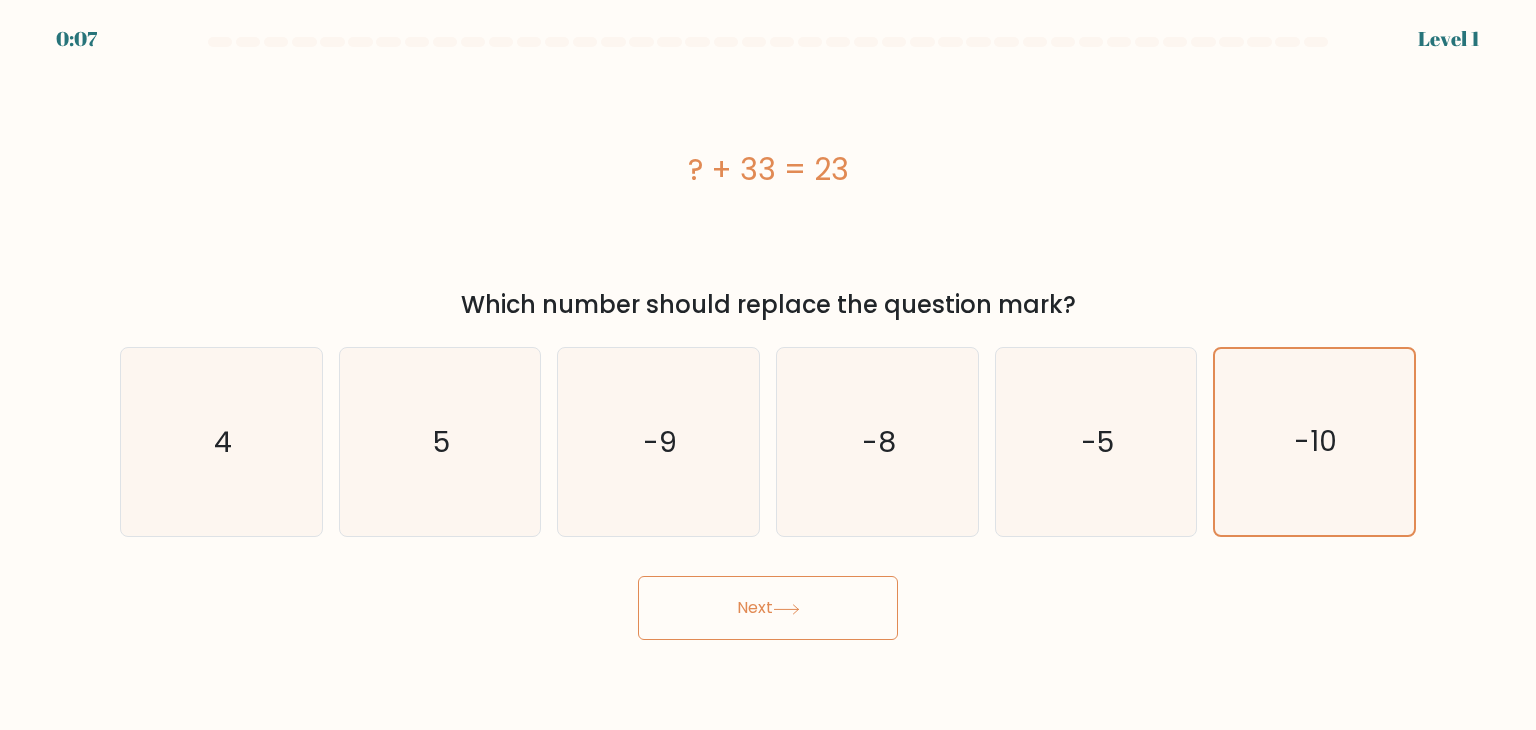 click on "Next" at bounding box center (768, 608) 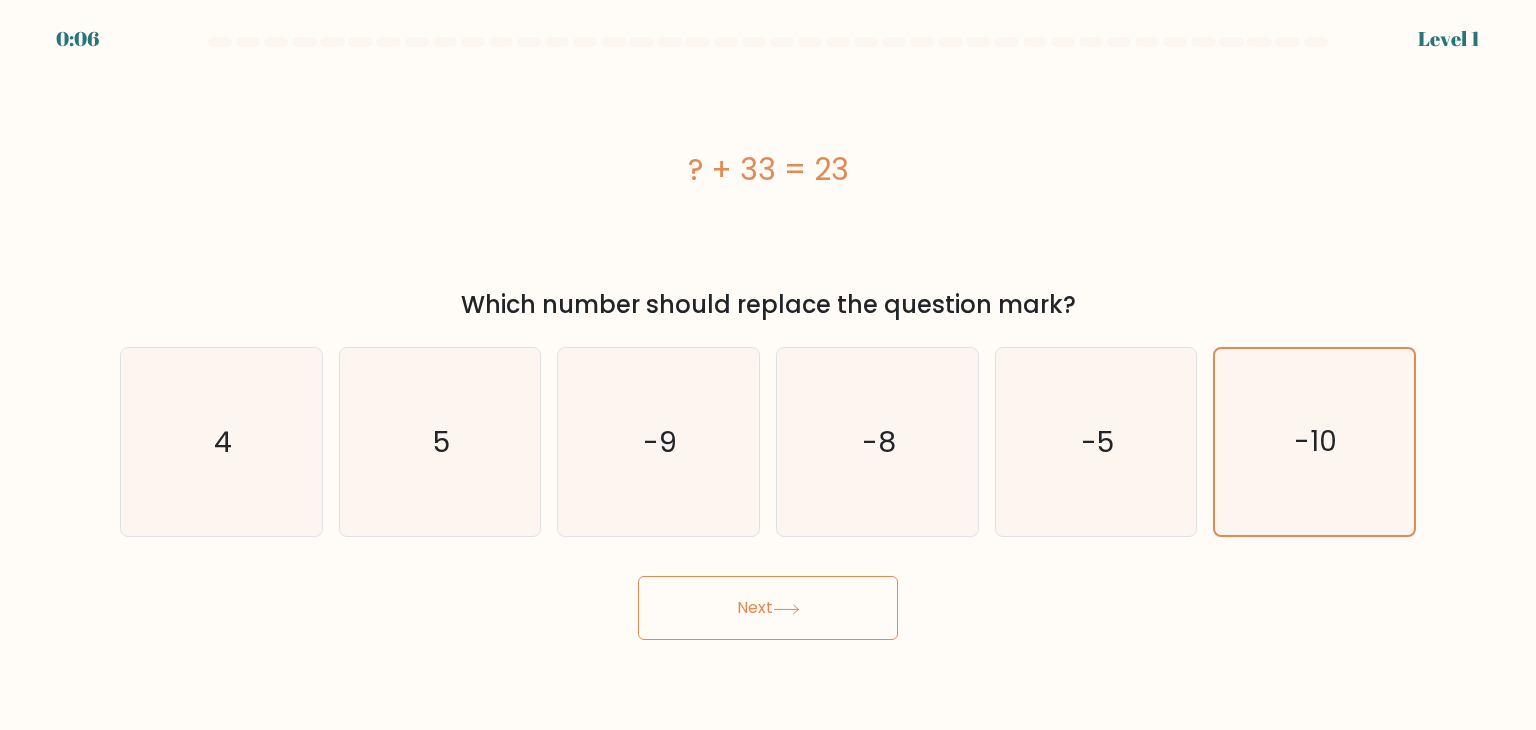 click on "Next" at bounding box center (768, 608) 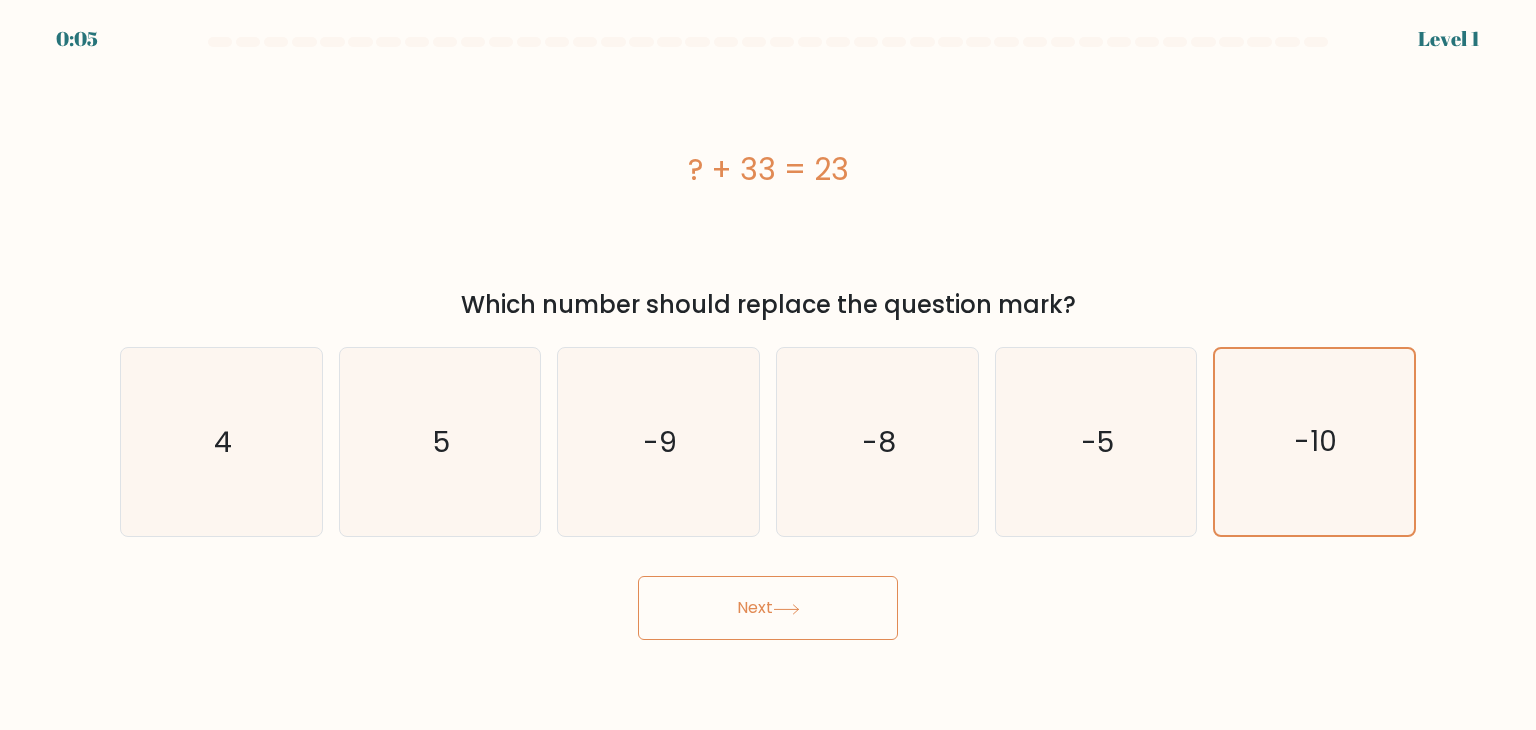 click on "Next" at bounding box center [768, 608] 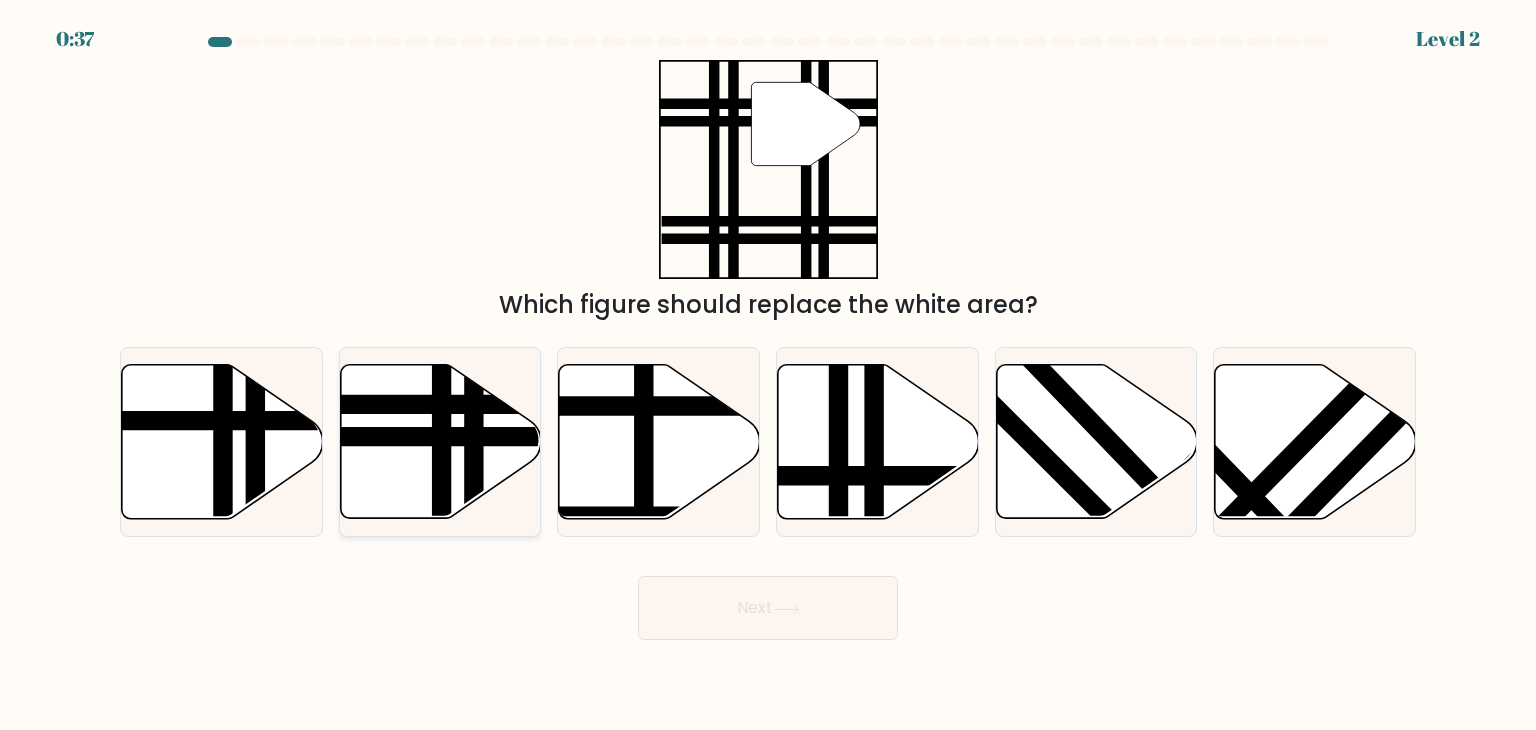 click at bounding box center [442, 525] 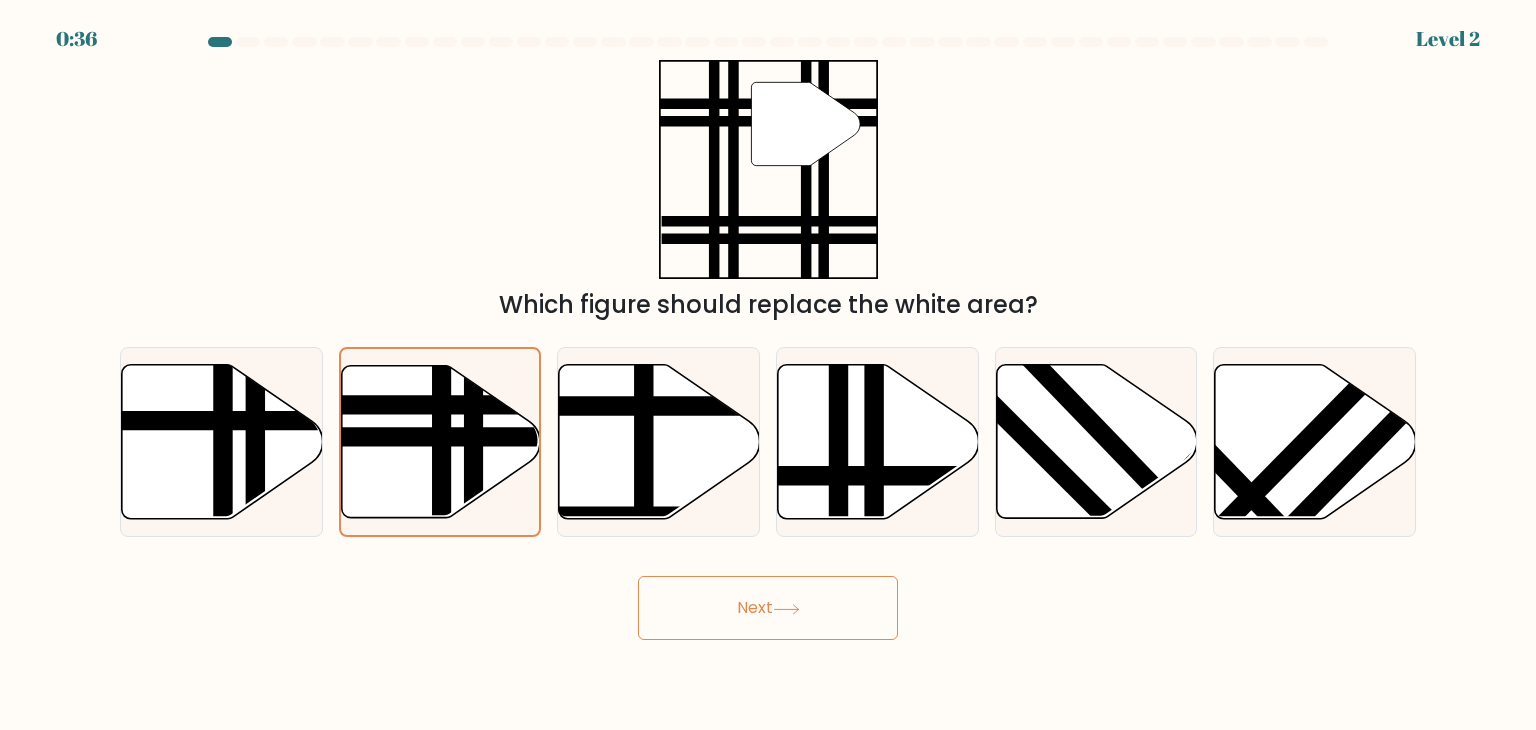 click on "Next" at bounding box center [768, 608] 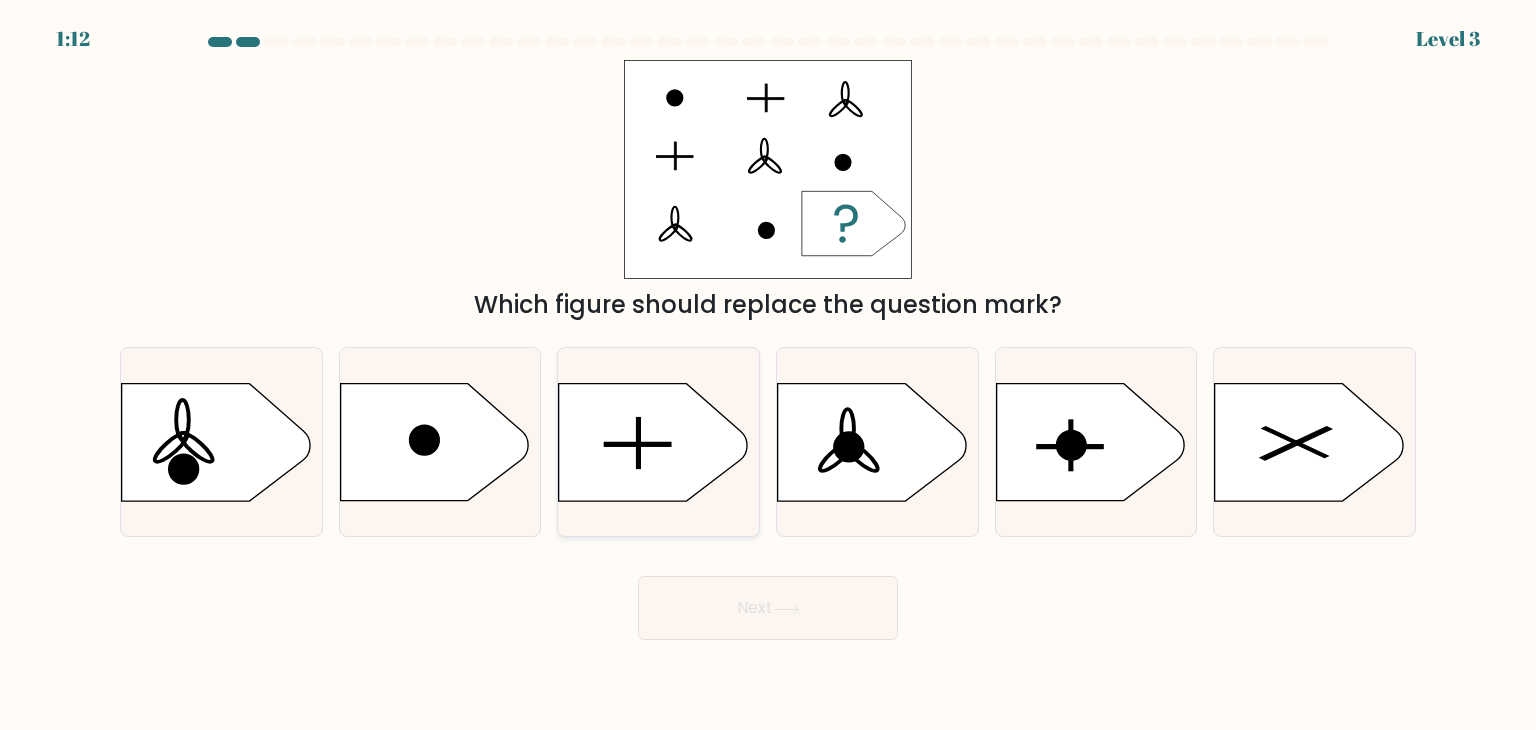 click at bounding box center (653, 442) 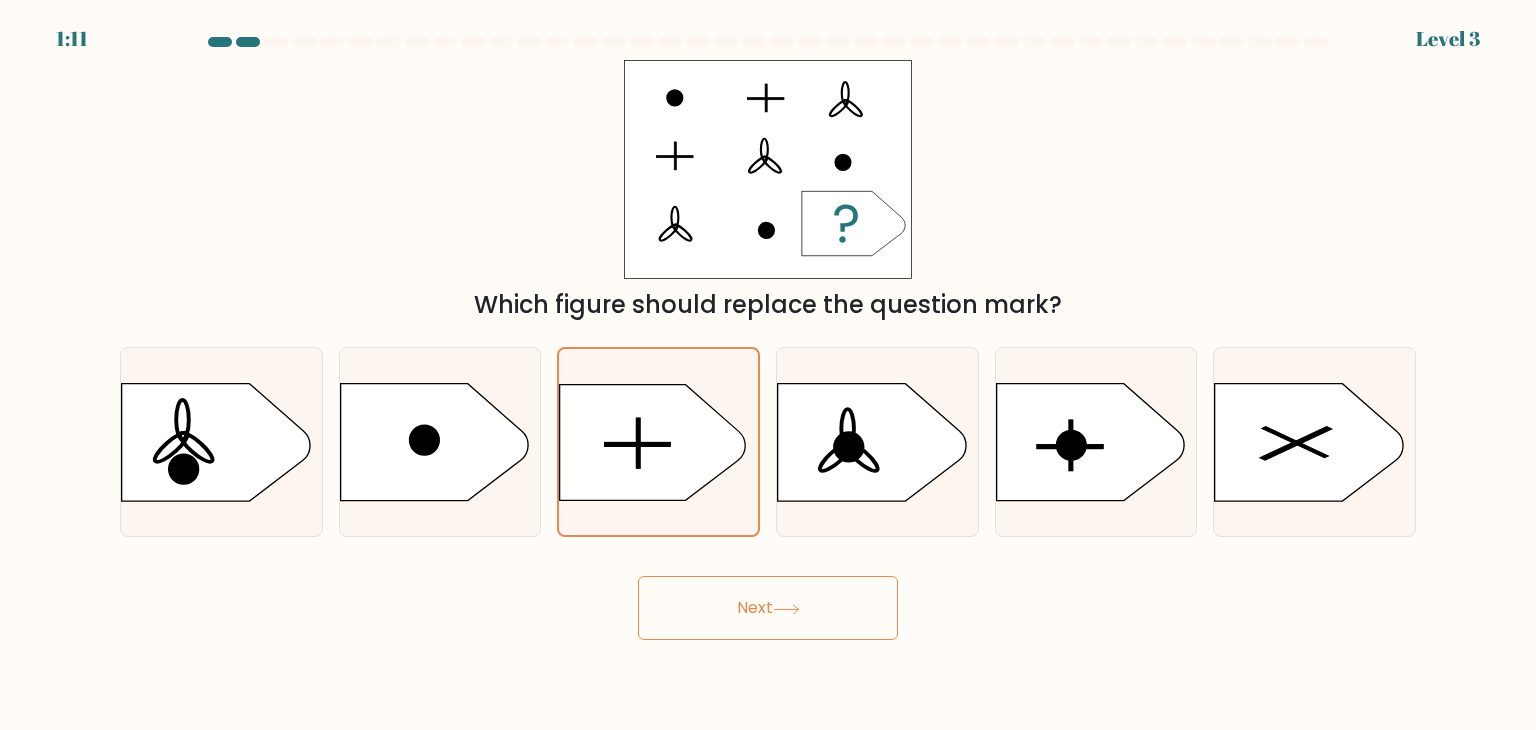 click on "Next" at bounding box center (768, 608) 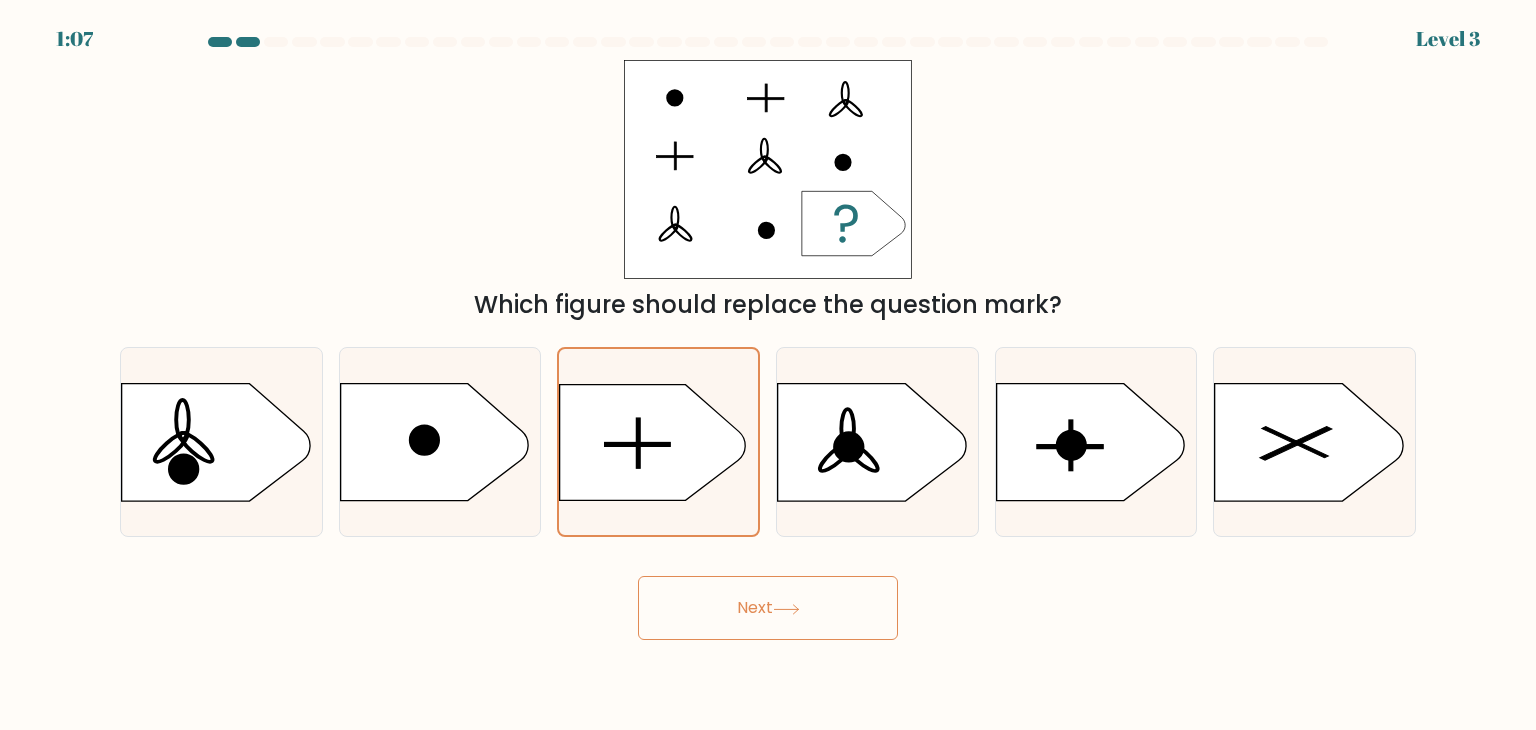 click on "Next" at bounding box center (768, 608) 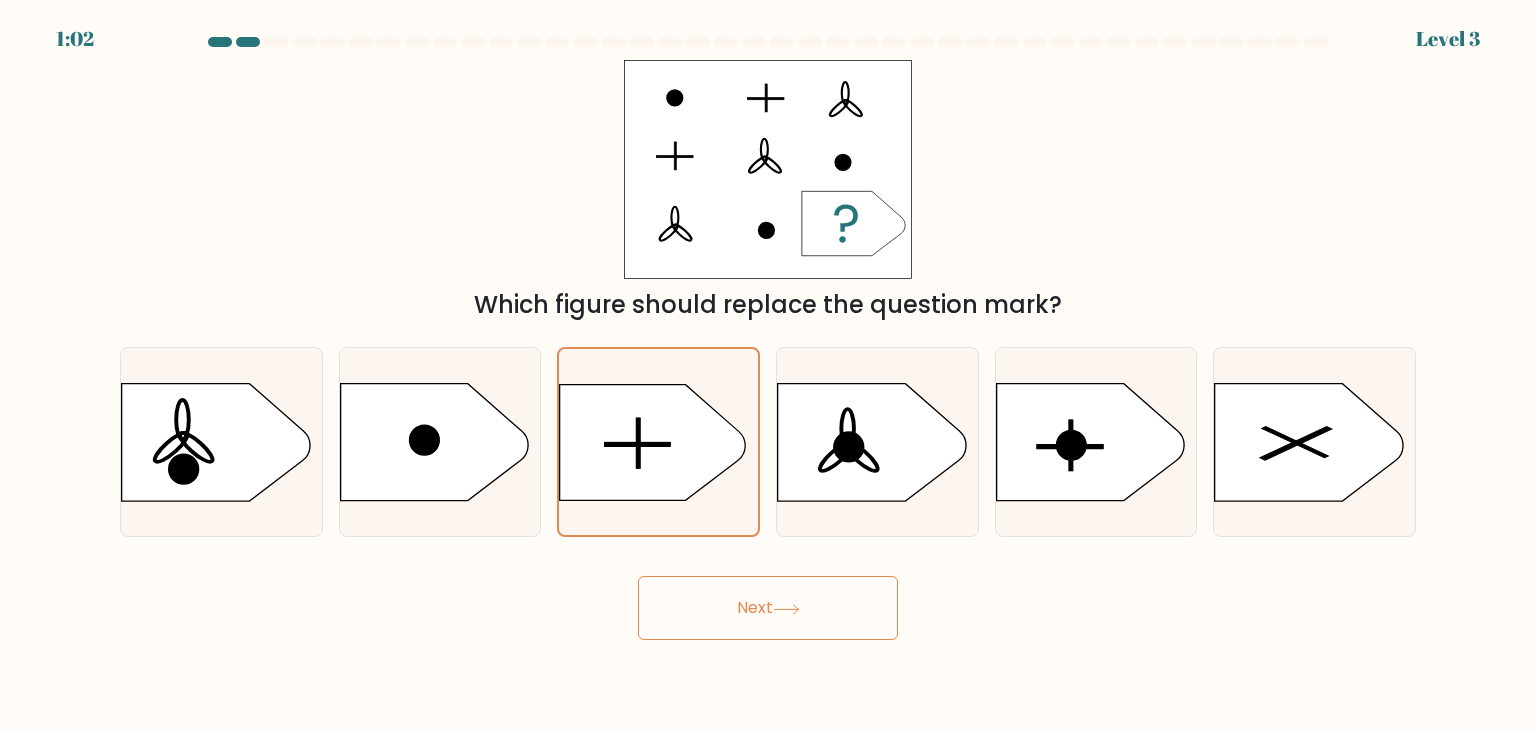 click on "Next" at bounding box center (768, 608) 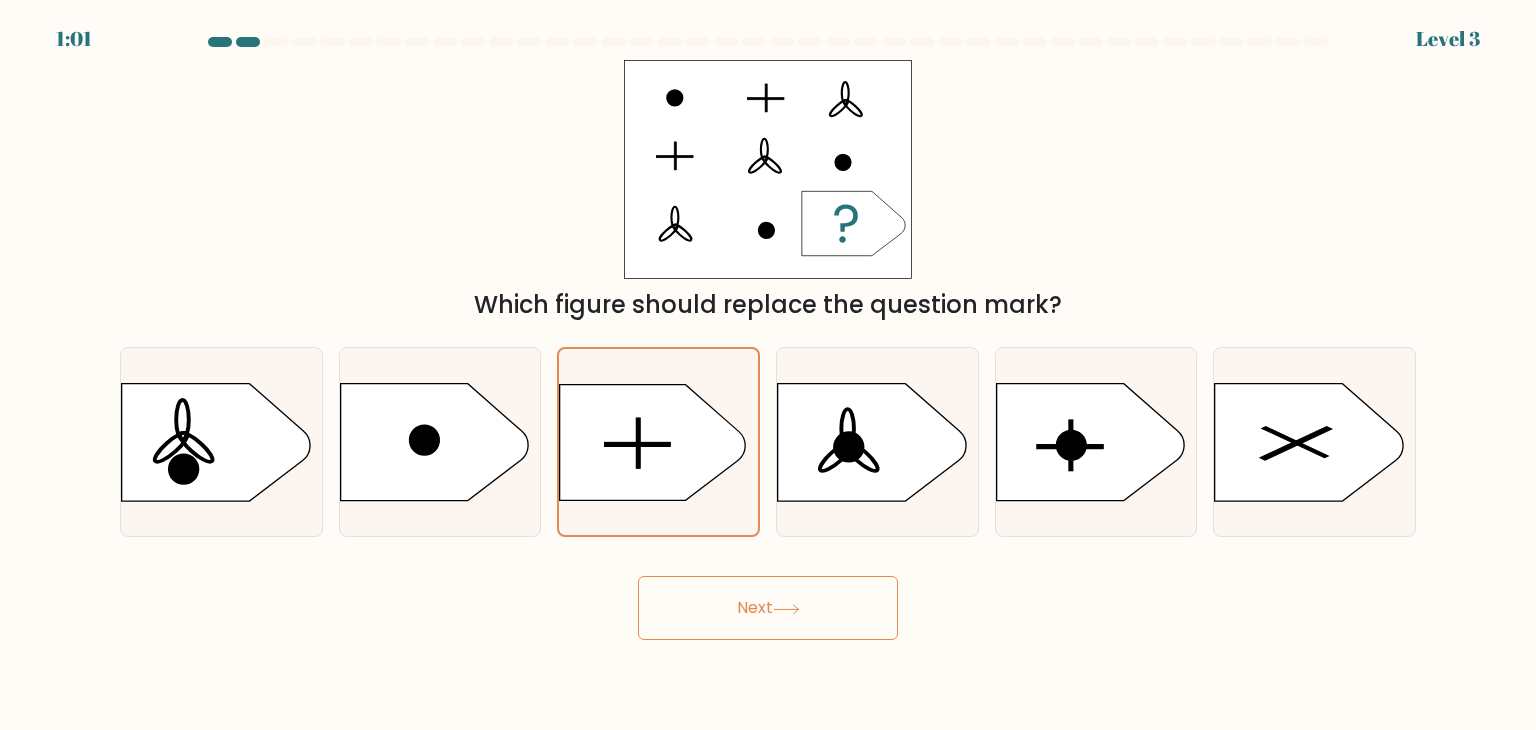 click on "Next" at bounding box center (768, 608) 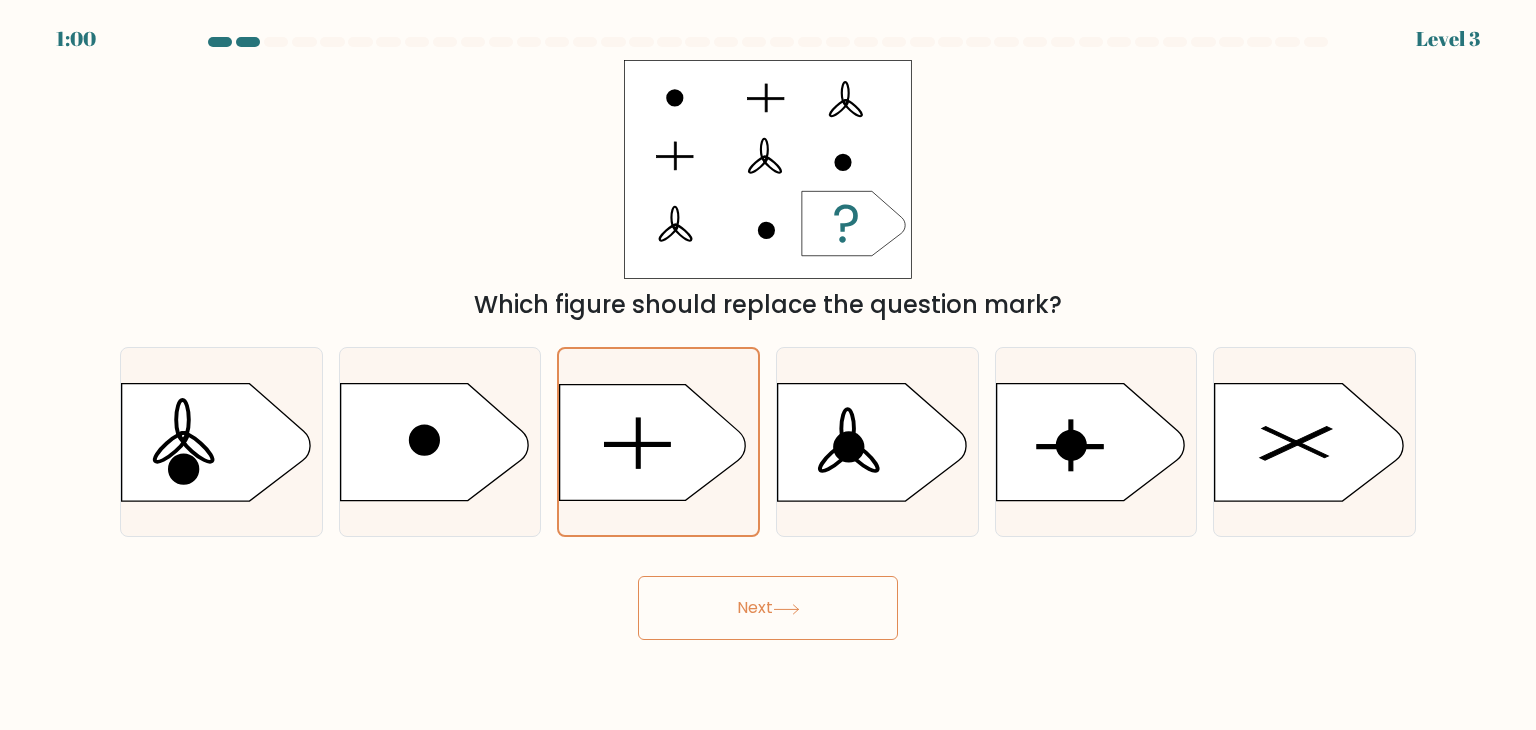 type 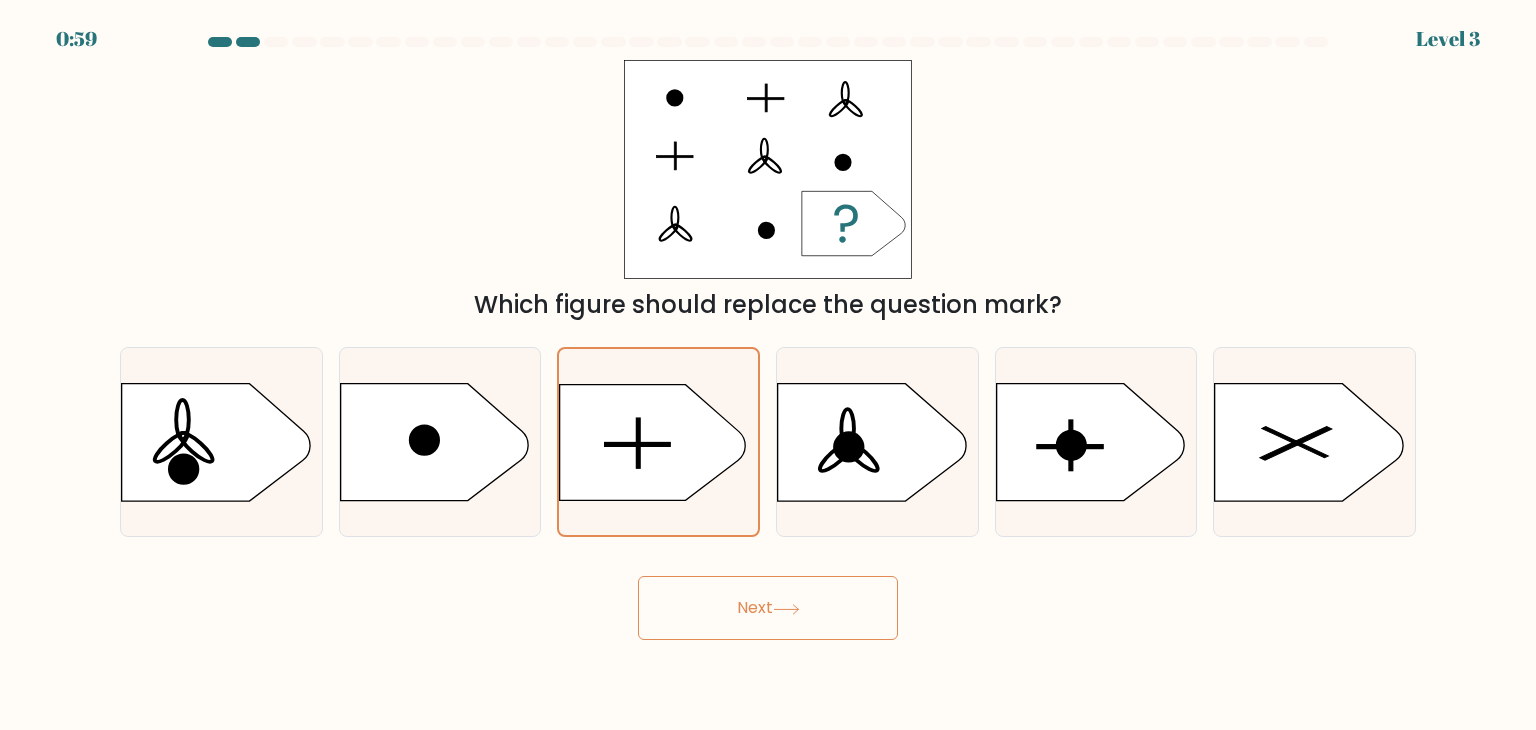 click on "Next" at bounding box center [768, 608] 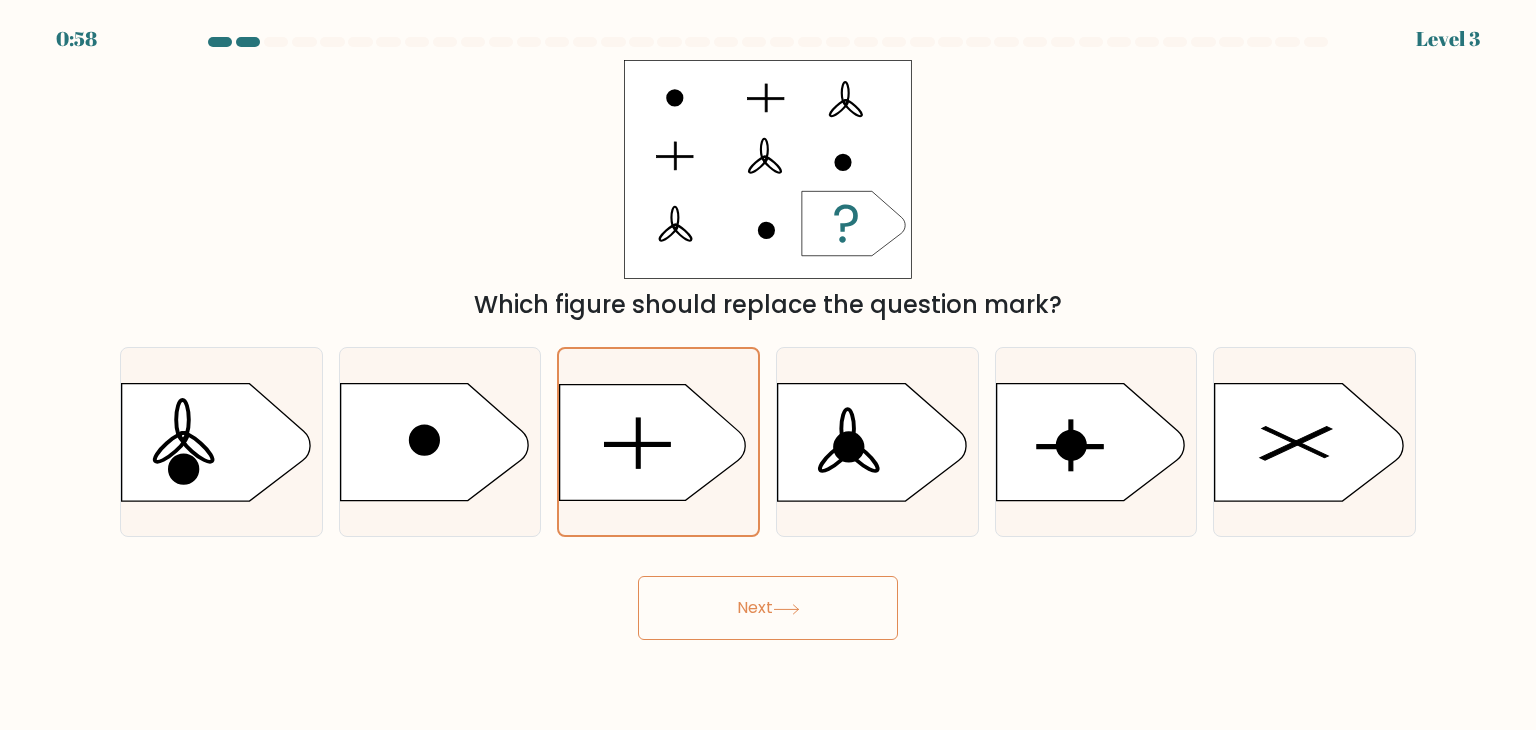 click on "Next" at bounding box center [768, 608] 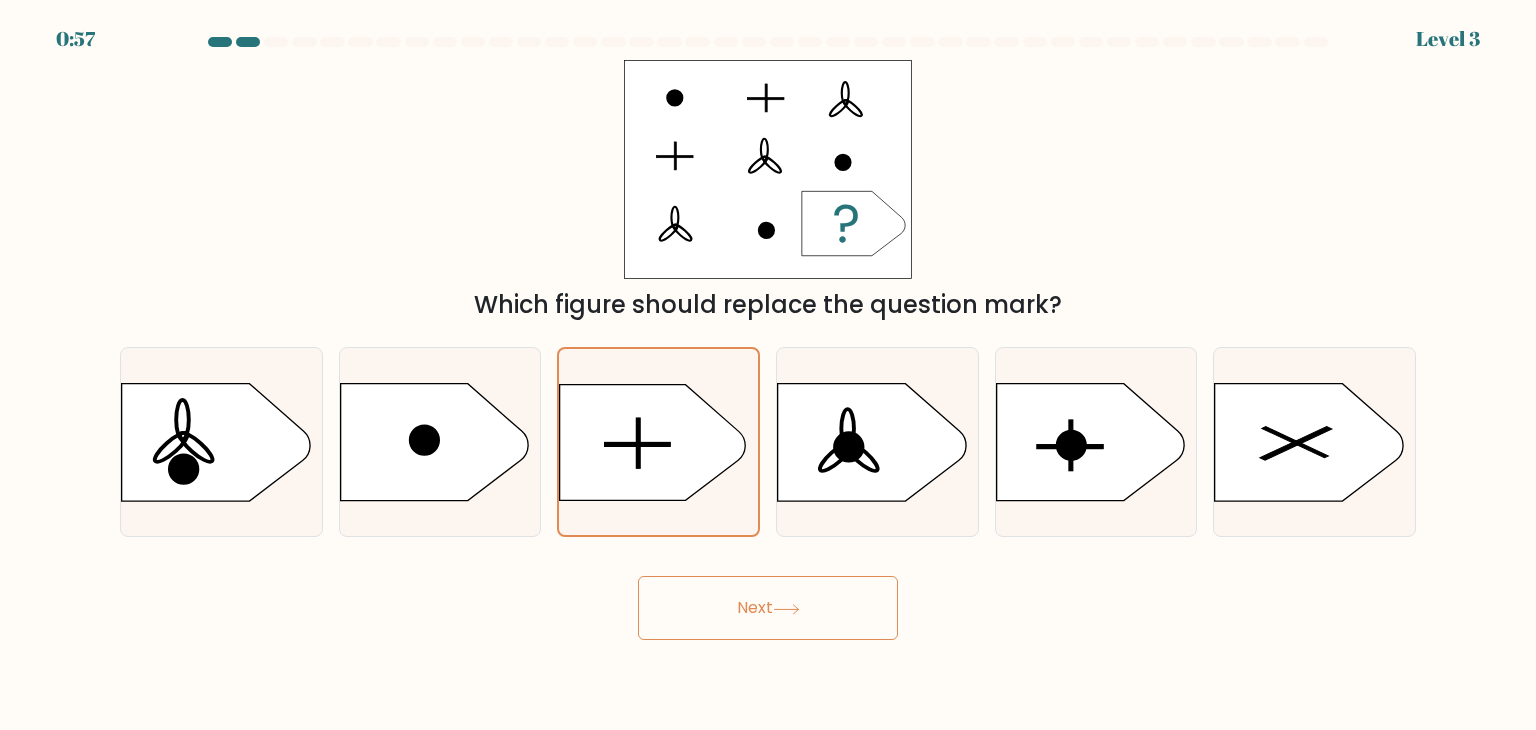 click on "Next" at bounding box center (768, 608) 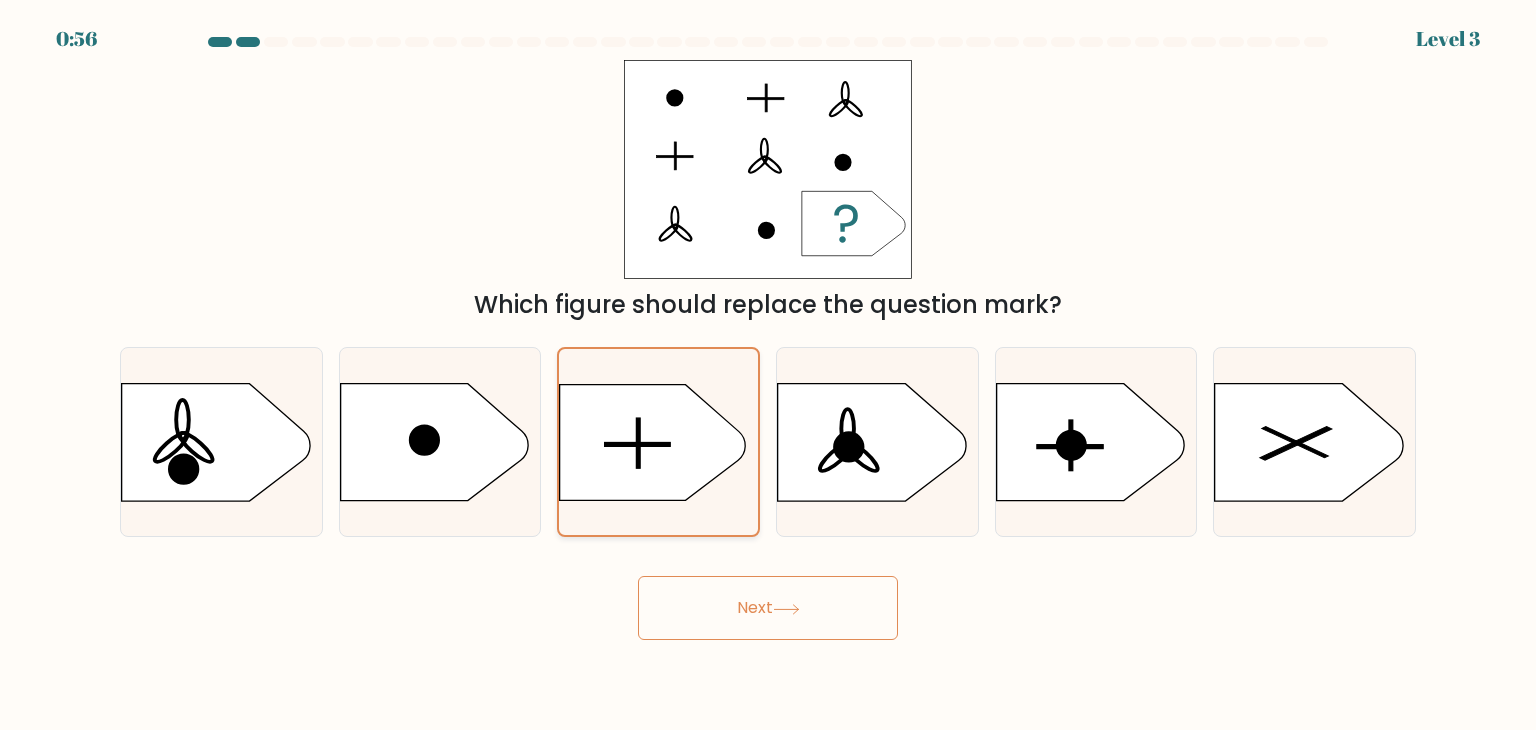 click at bounding box center (658, 442) 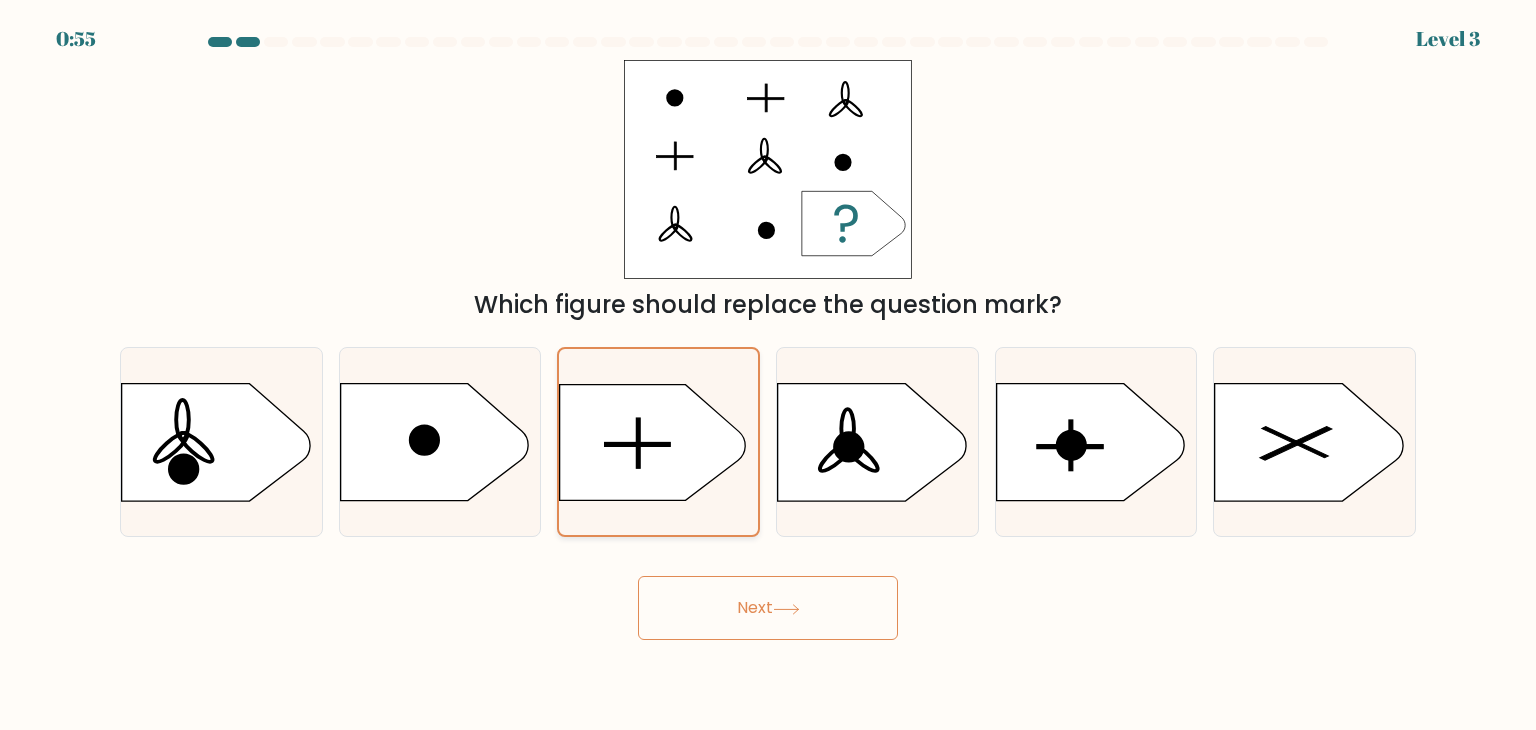 click at bounding box center (653, 442) 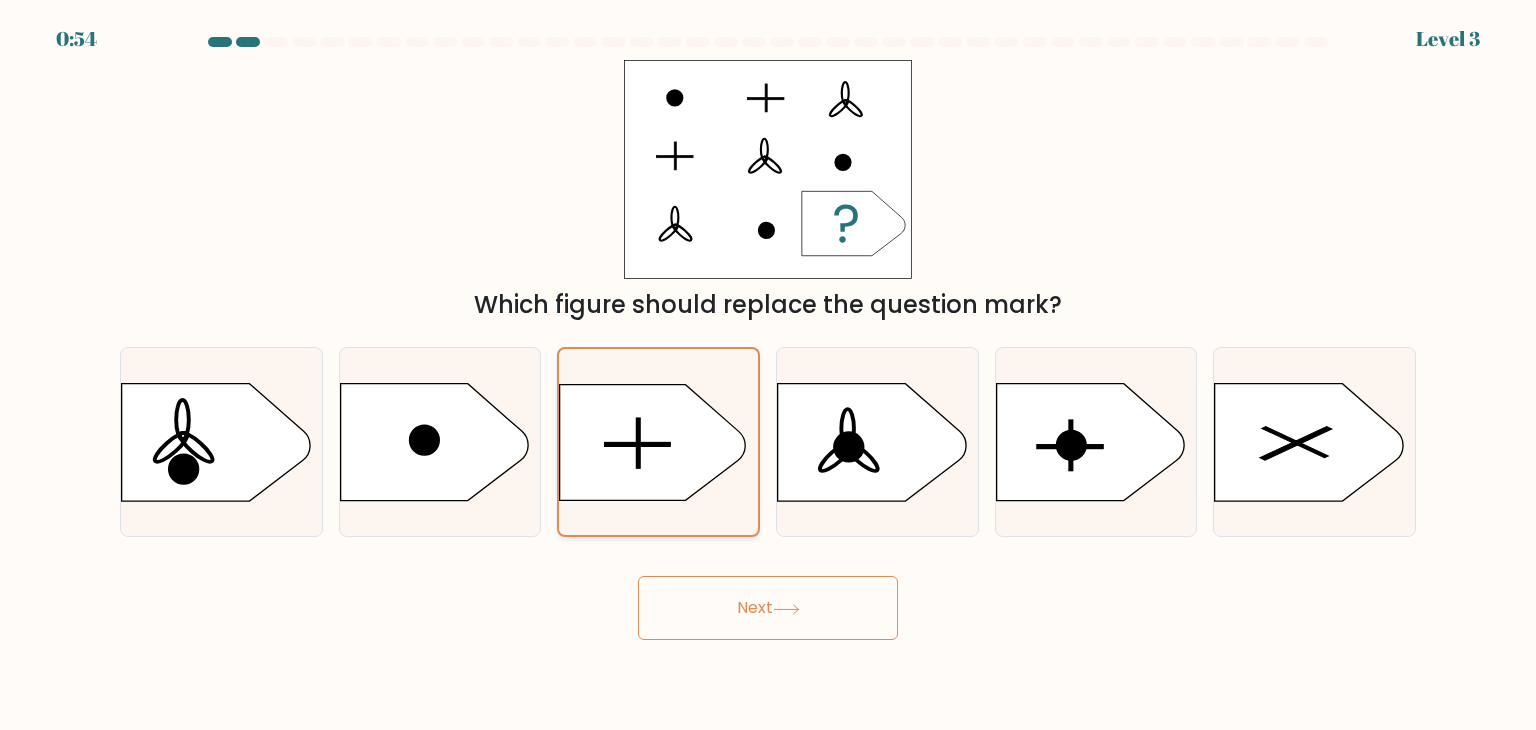 click at bounding box center [653, 442] 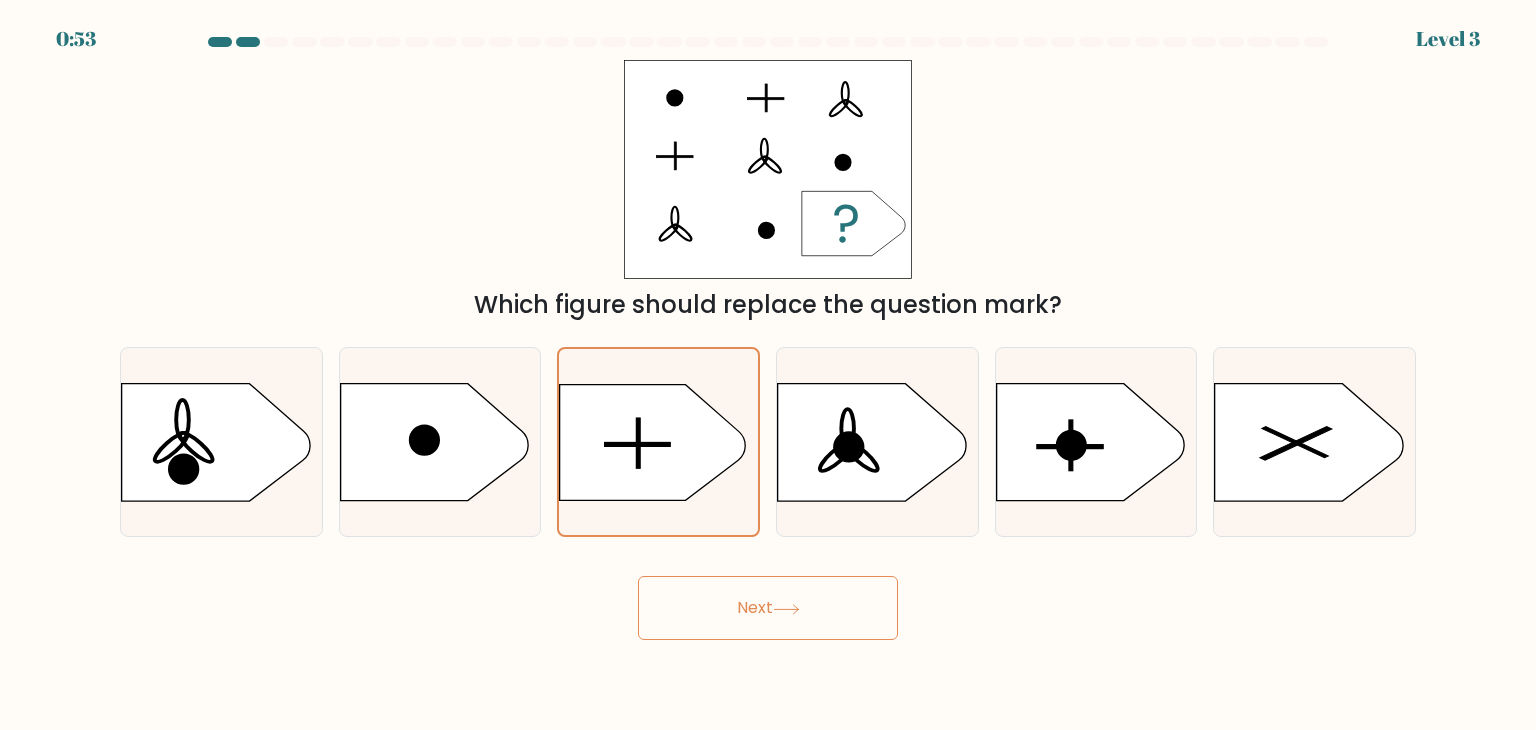click on "Next" at bounding box center (768, 608) 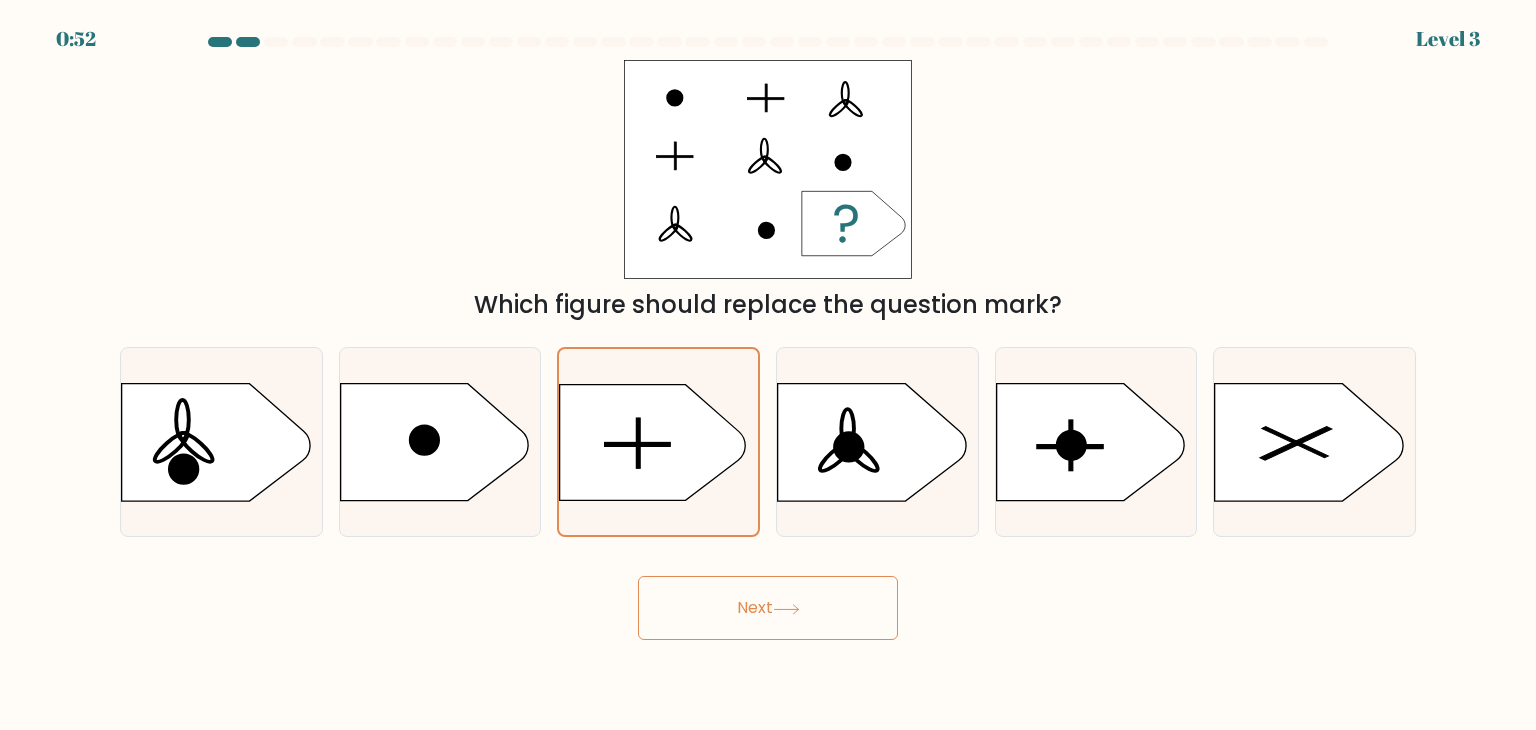 click on "Next" at bounding box center [768, 608] 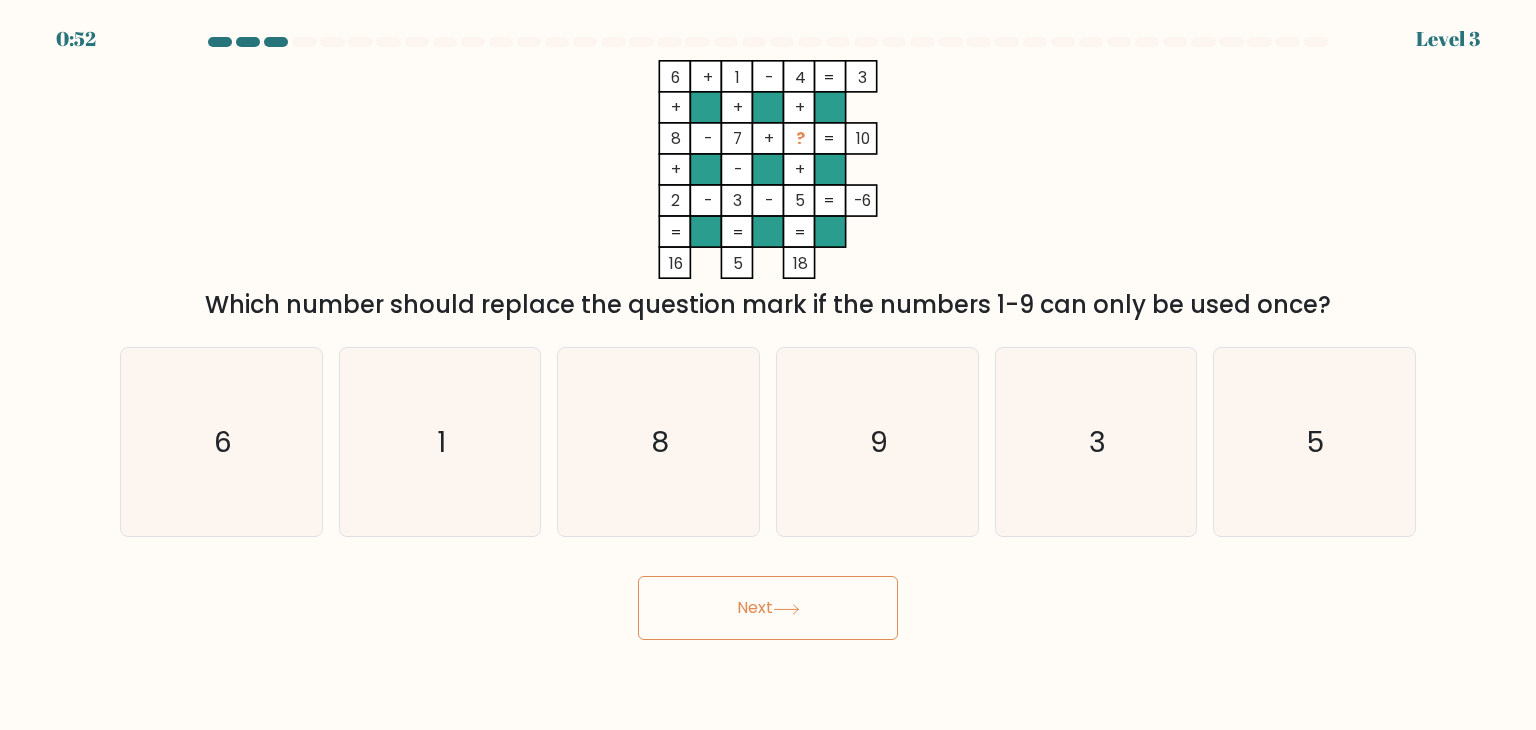 click on "Next" at bounding box center [768, 608] 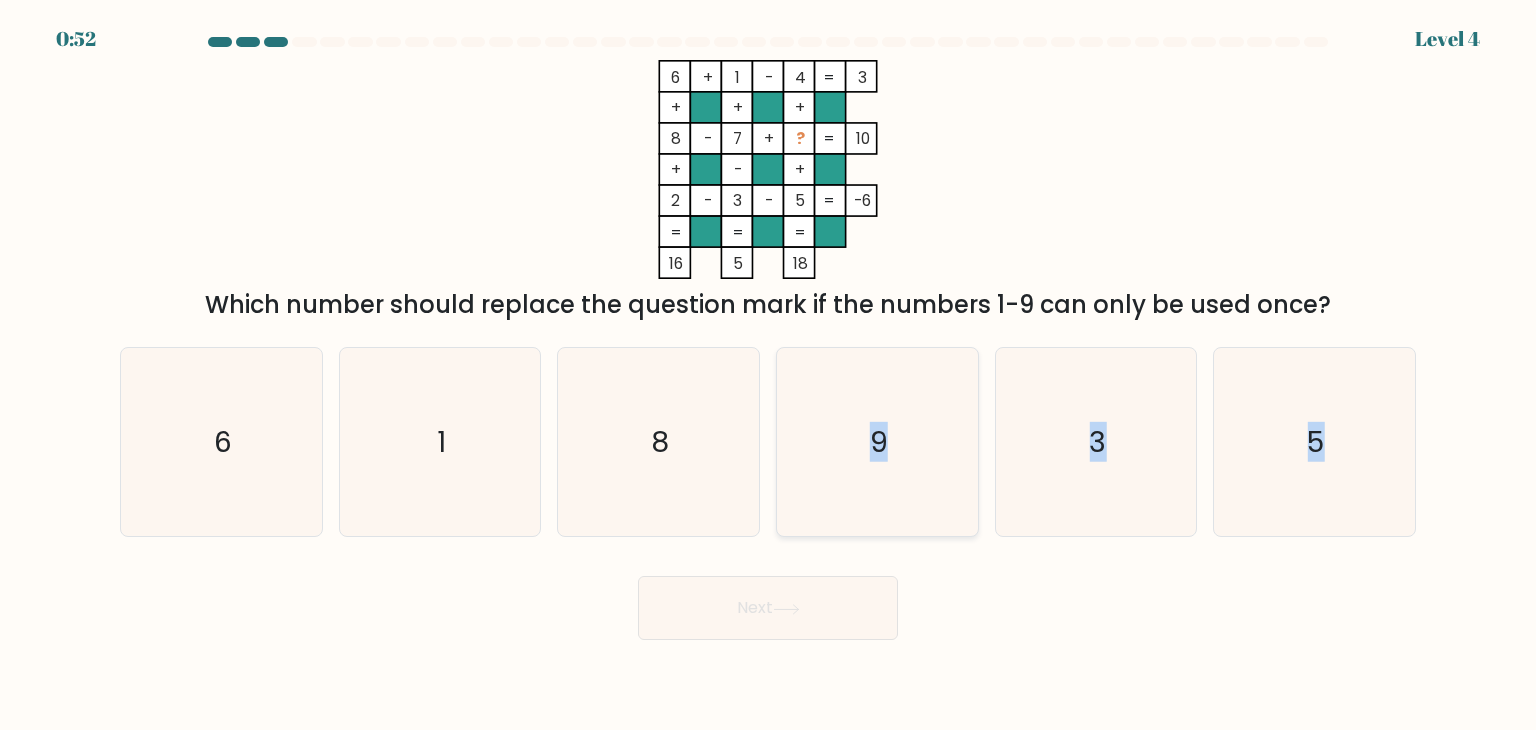 click at bounding box center (768, 338) 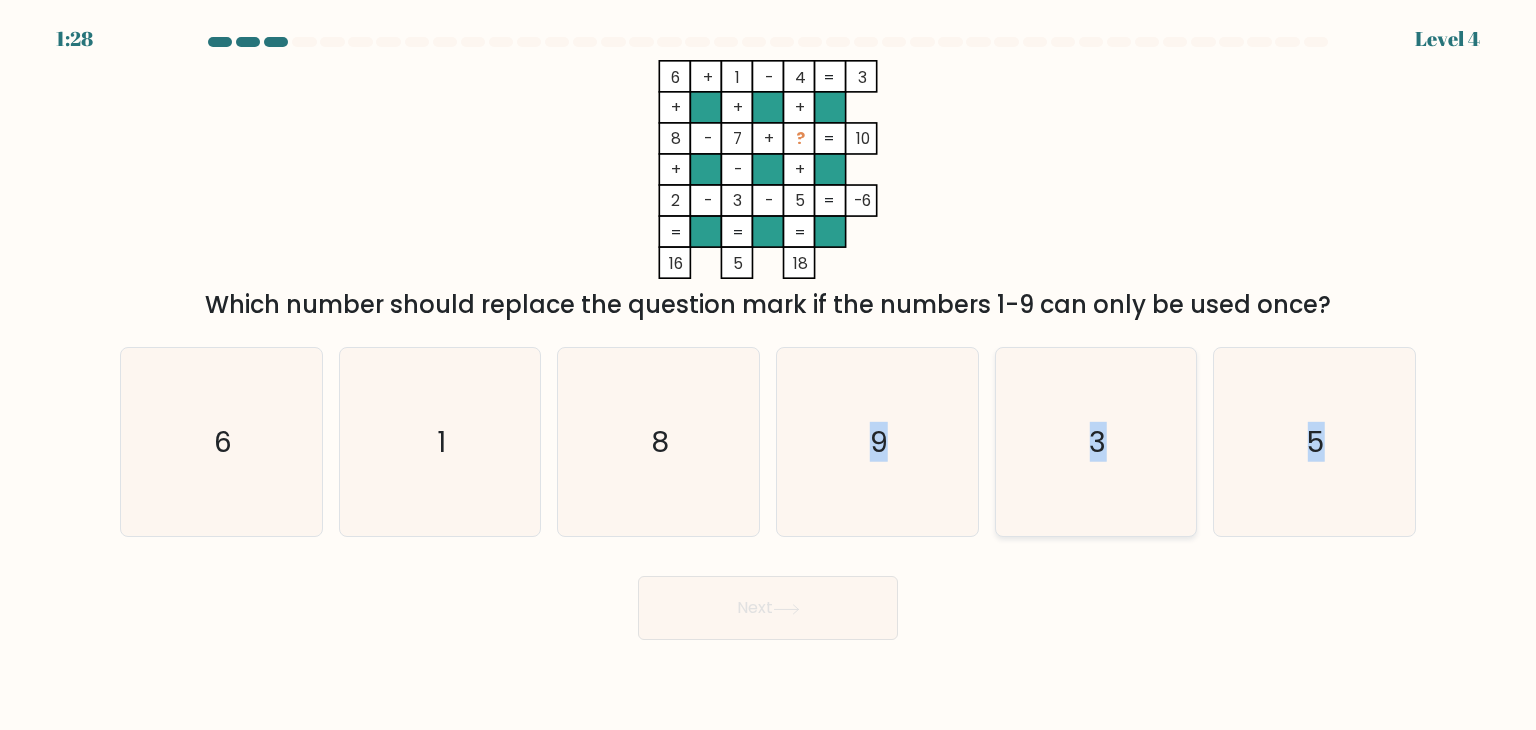 click on "3" at bounding box center (1096, 442) 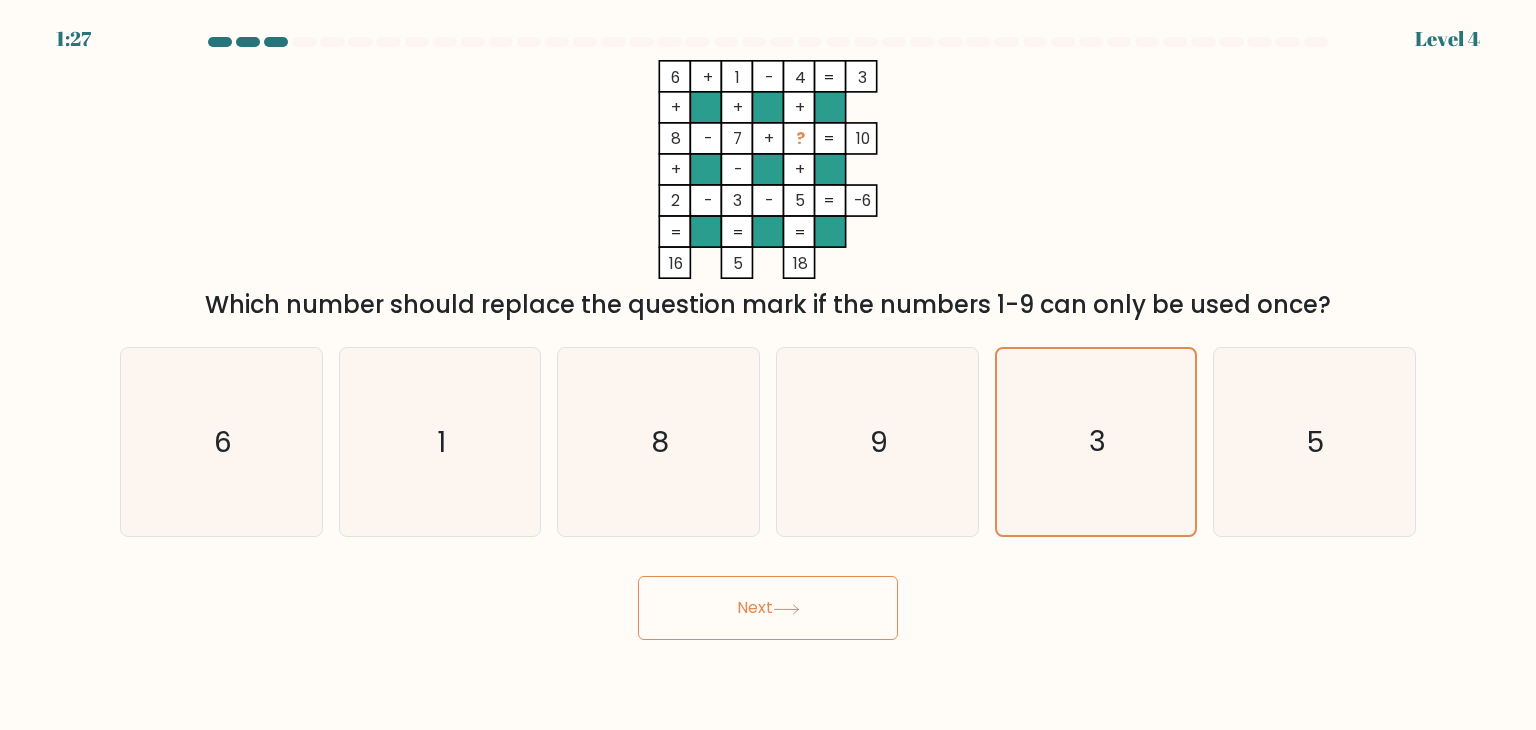 click on "Next" at bounding box center (768, 608) 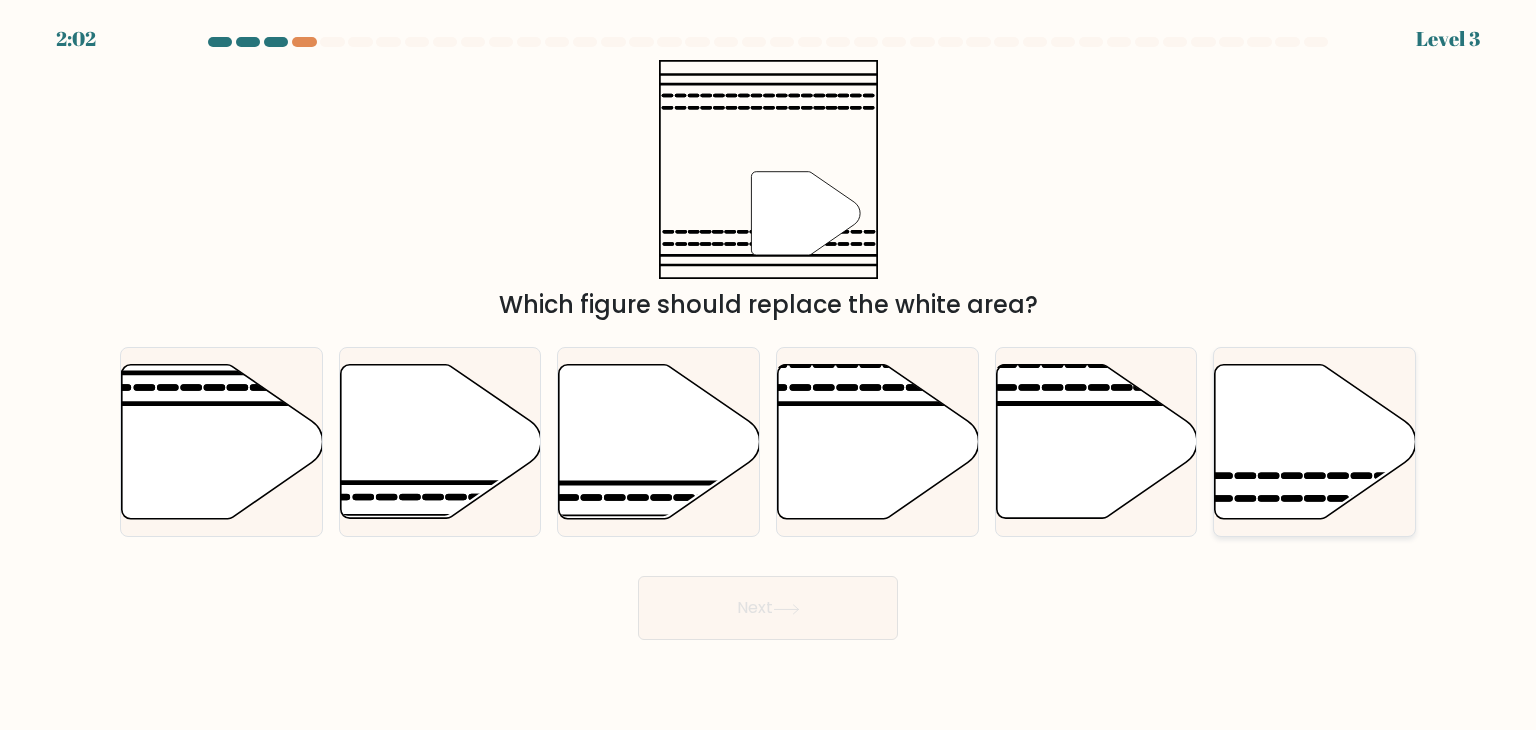 click at bounding box center (1315, 442) 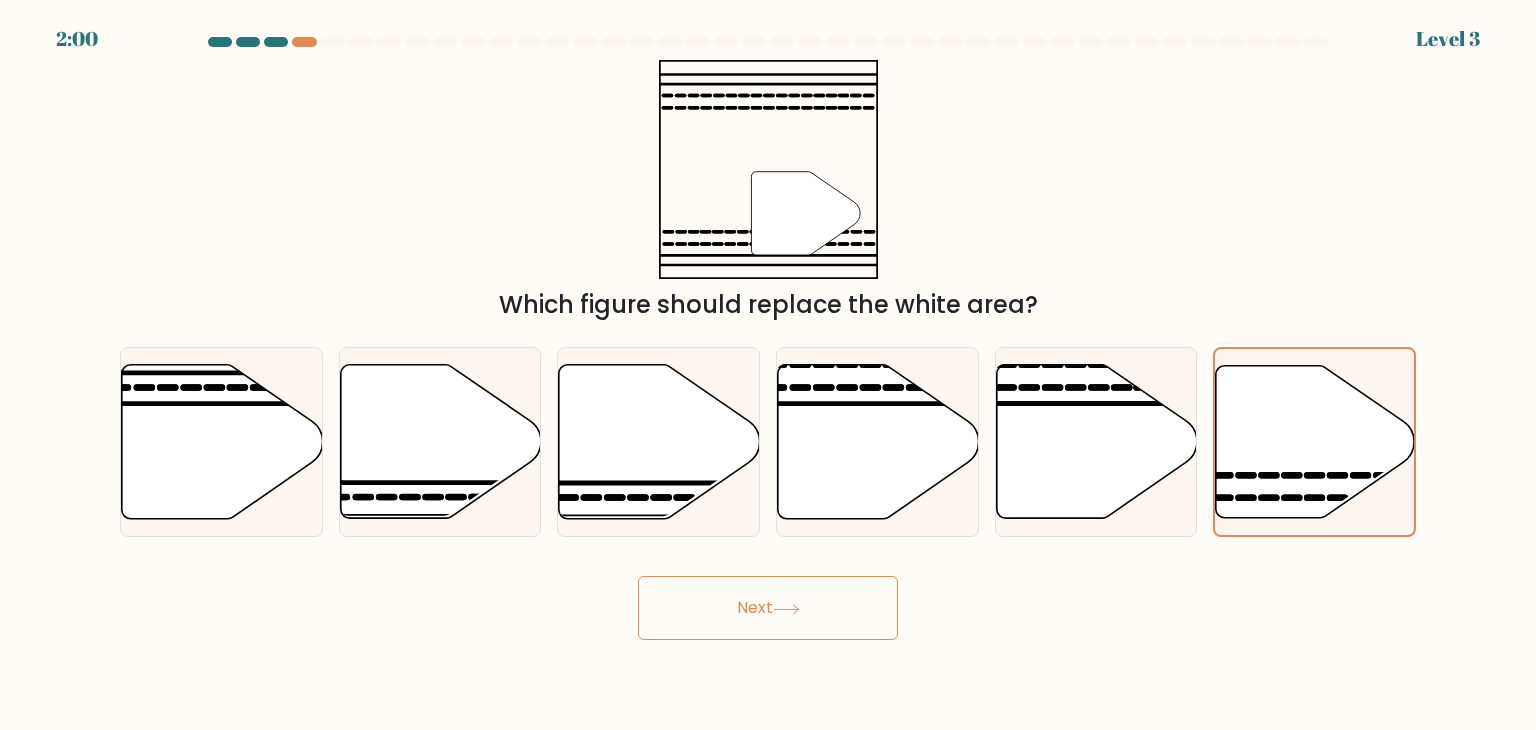 click on "Next" at bounding box center [768, 608] 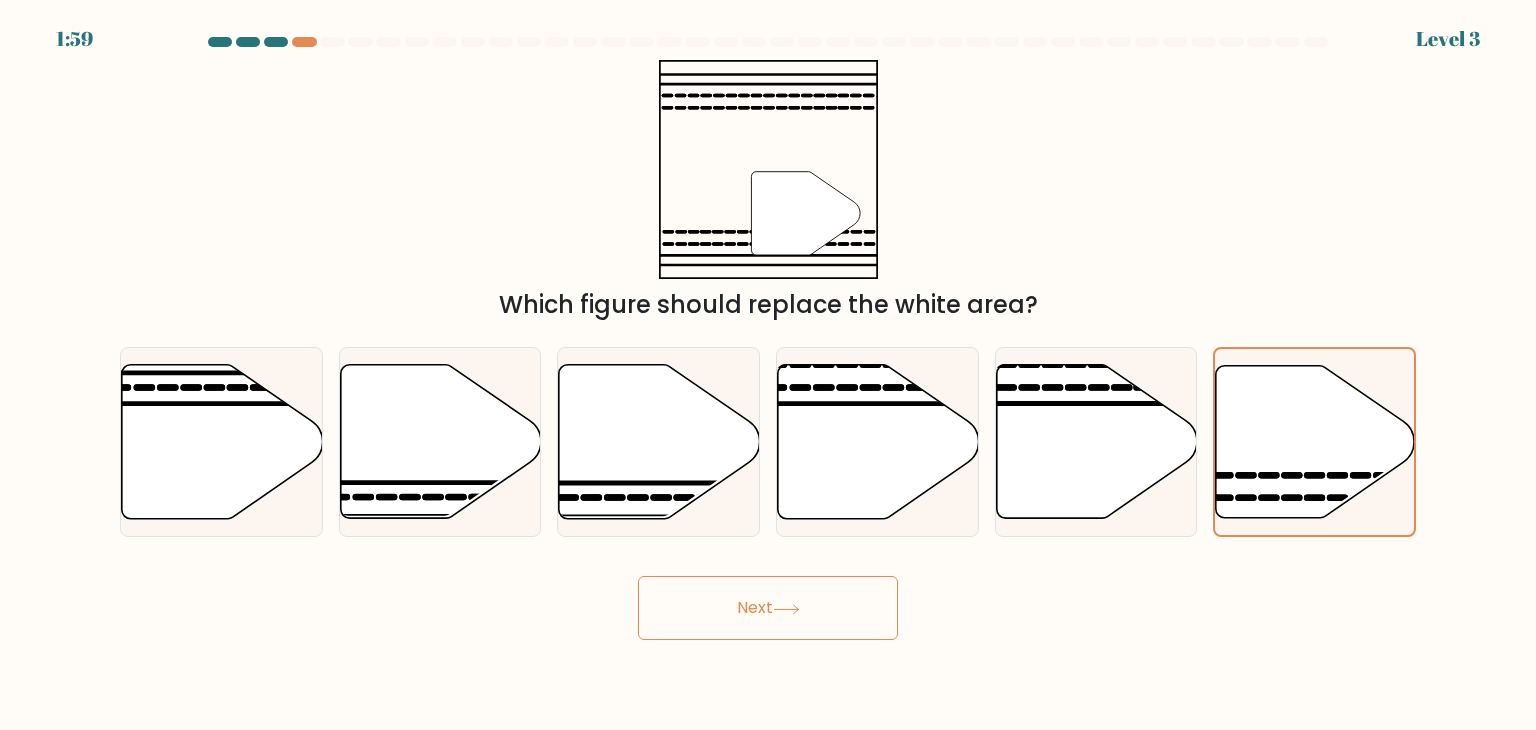 click on "Next" at bounding box center [768, 608] 